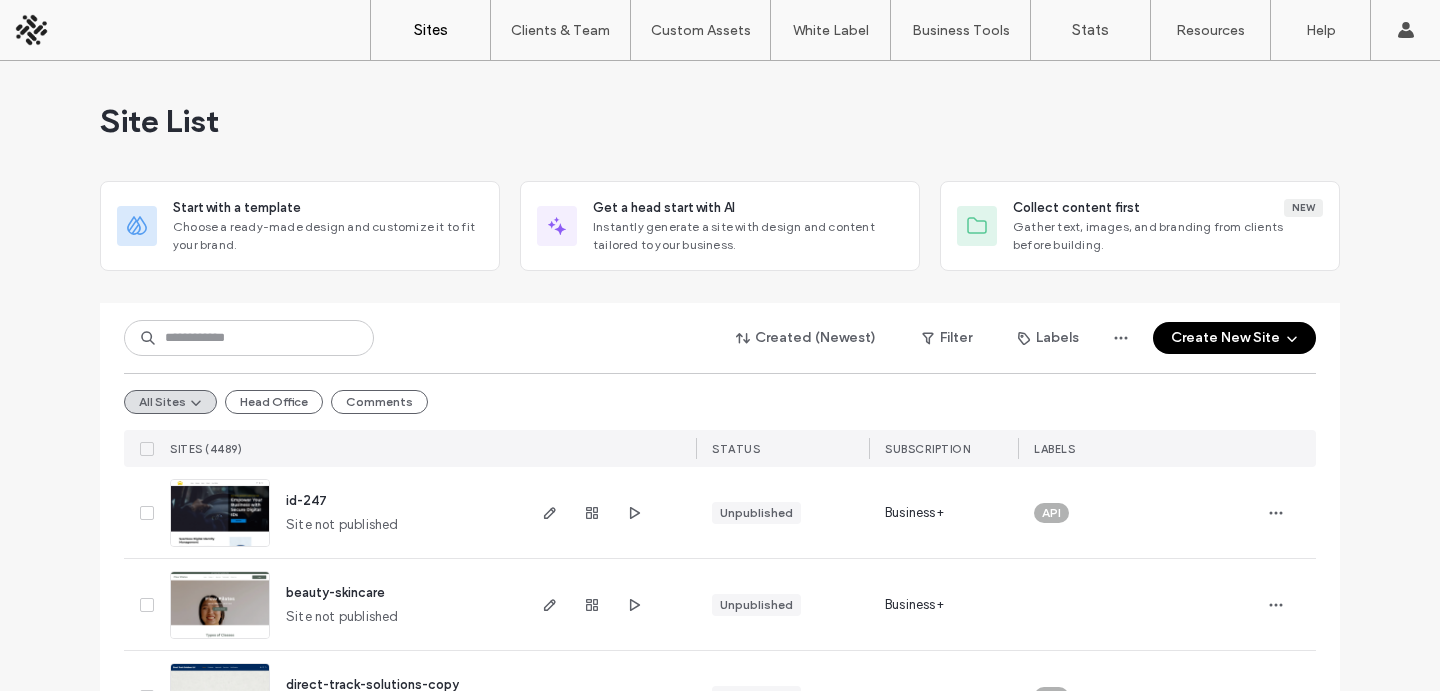 scroll, scrollTop: 0, scrollLeft: 0, axis: both 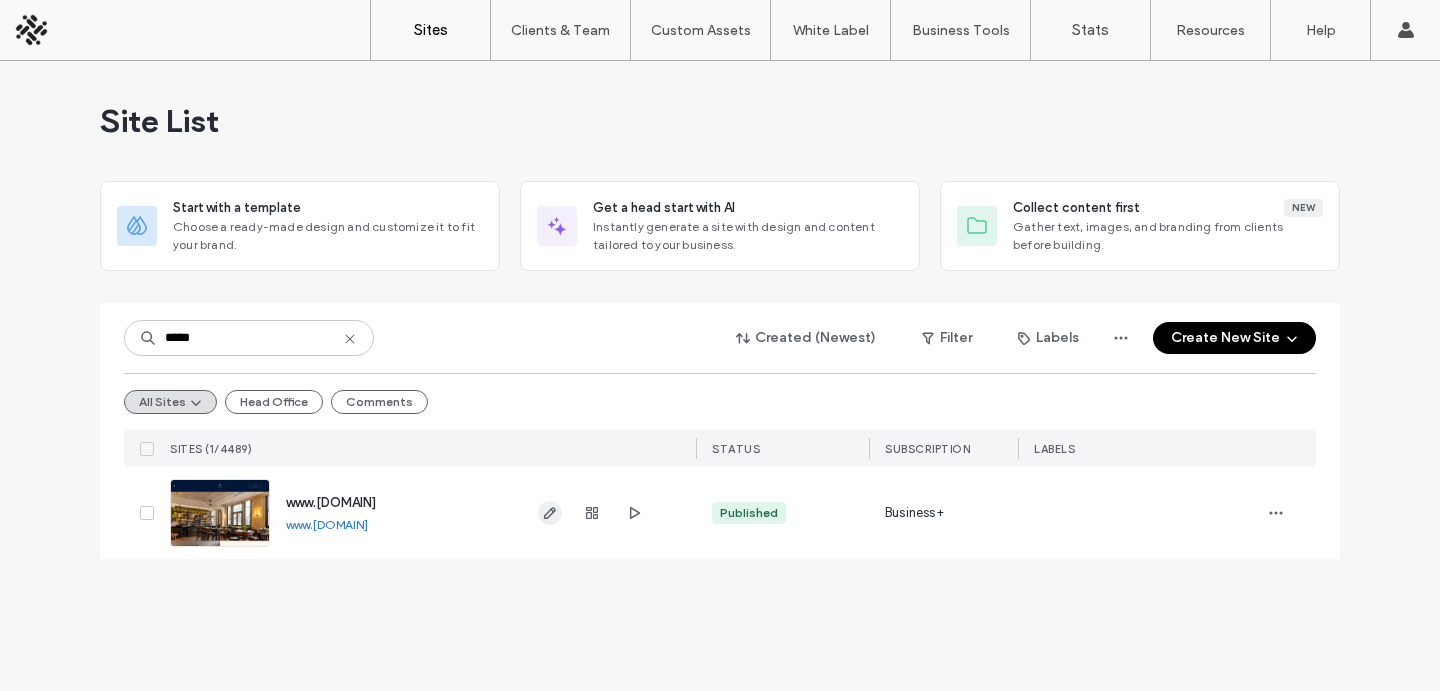 type on "*****" 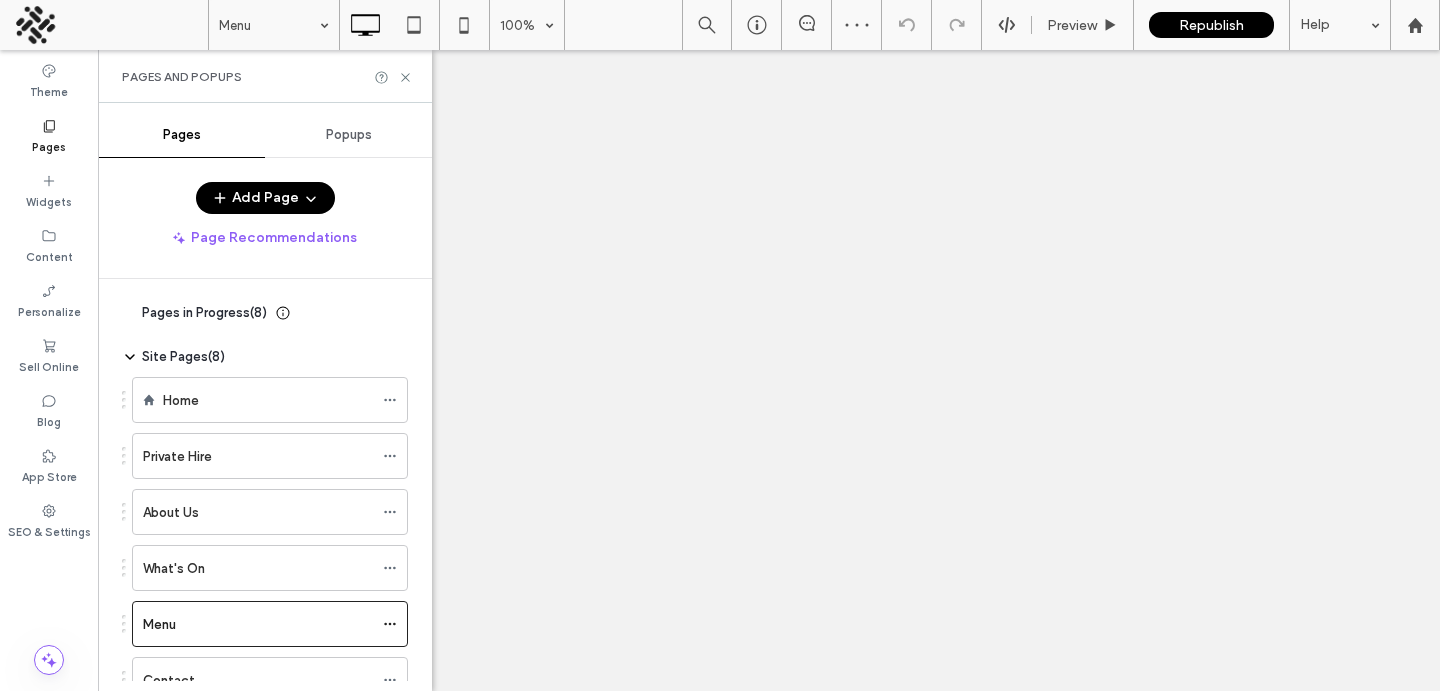 scroll, scrollTop: 0, scrollLeft: 0, axis: both 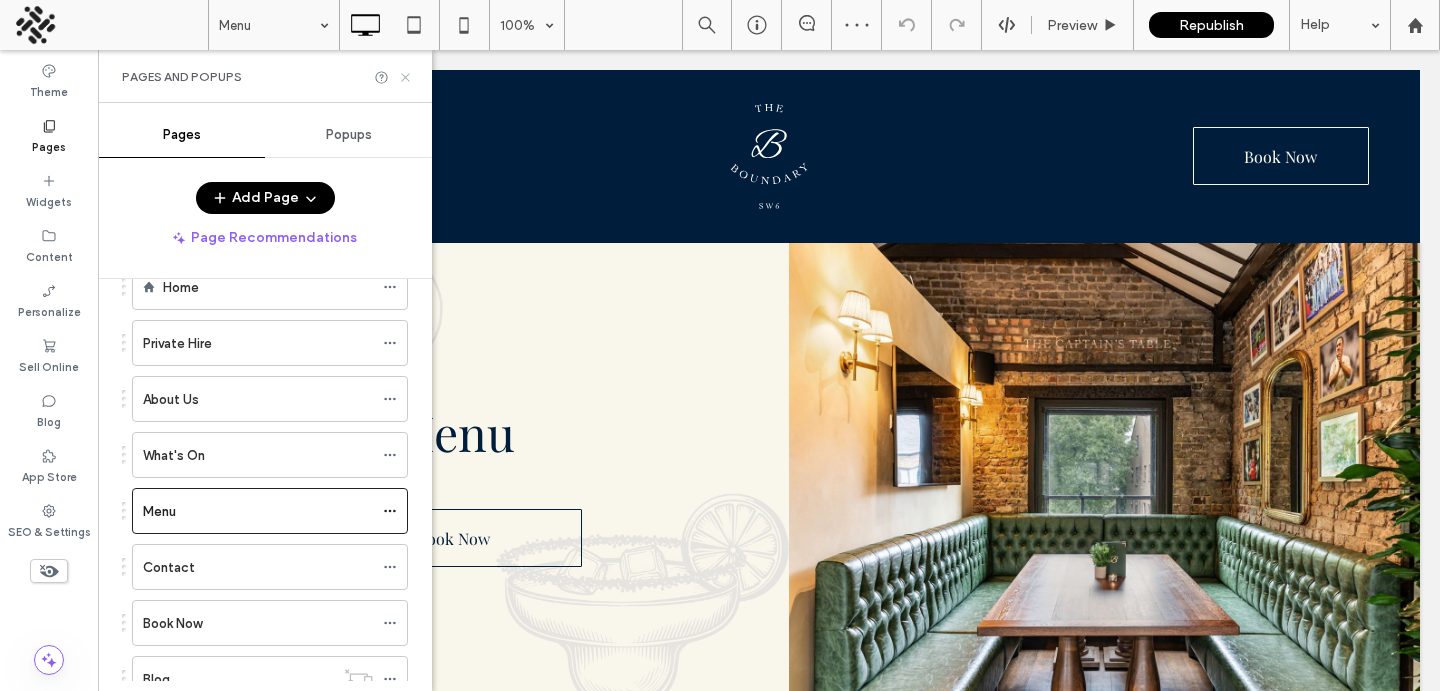 click 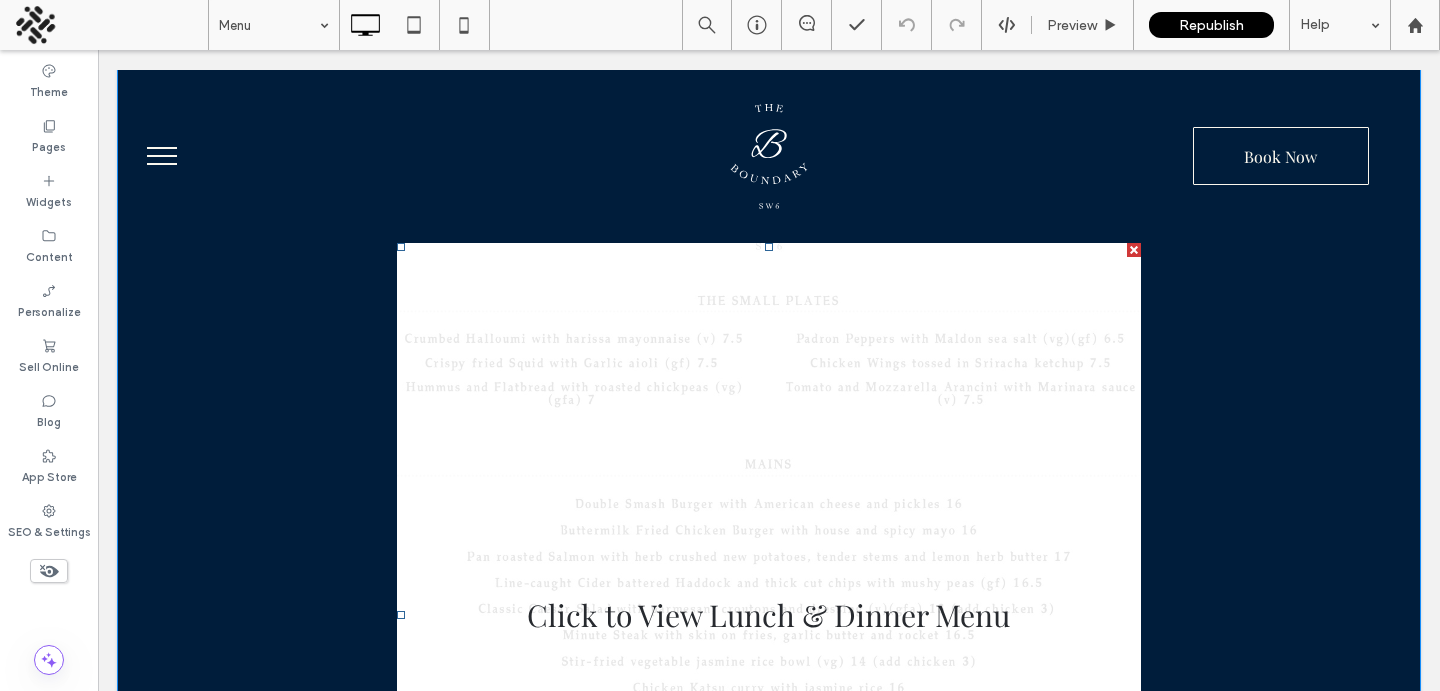 scroll, scrollTop: 549, scrollLeft: 0, axis: vertical 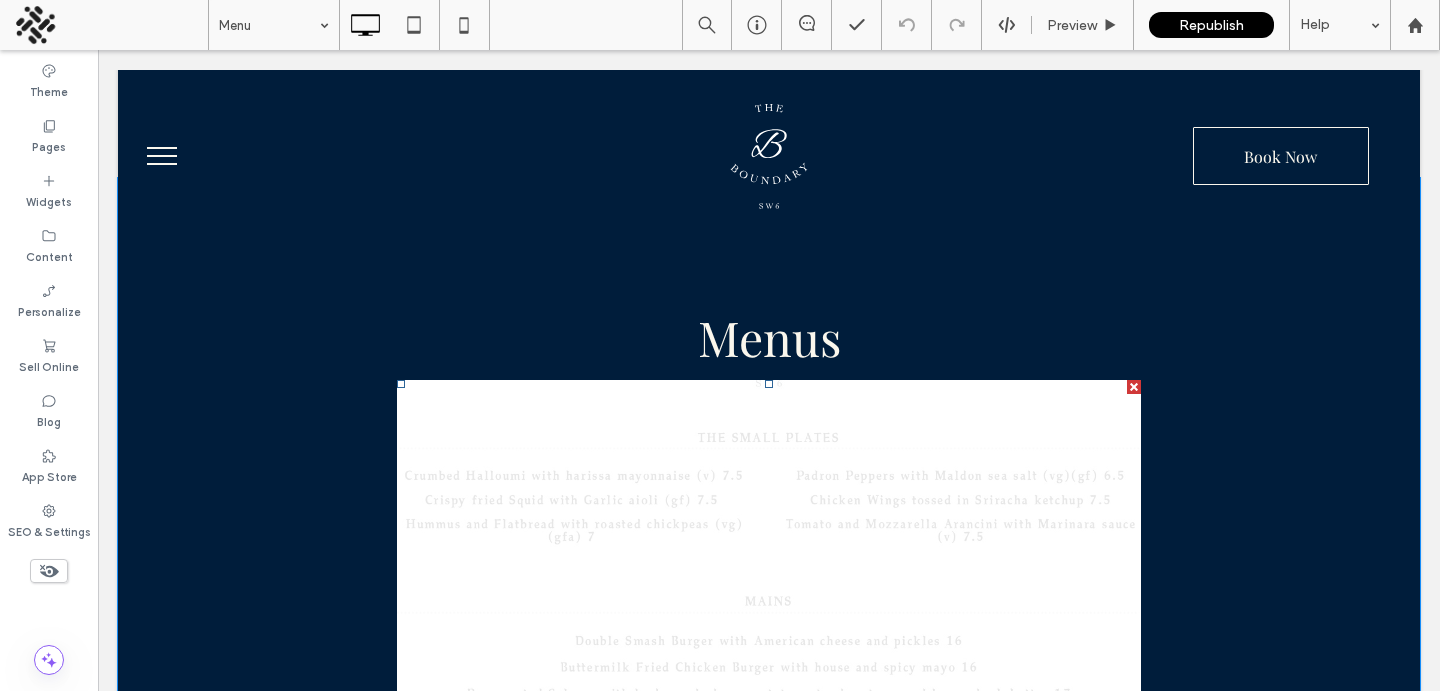 click at bounding box center [769, 752] 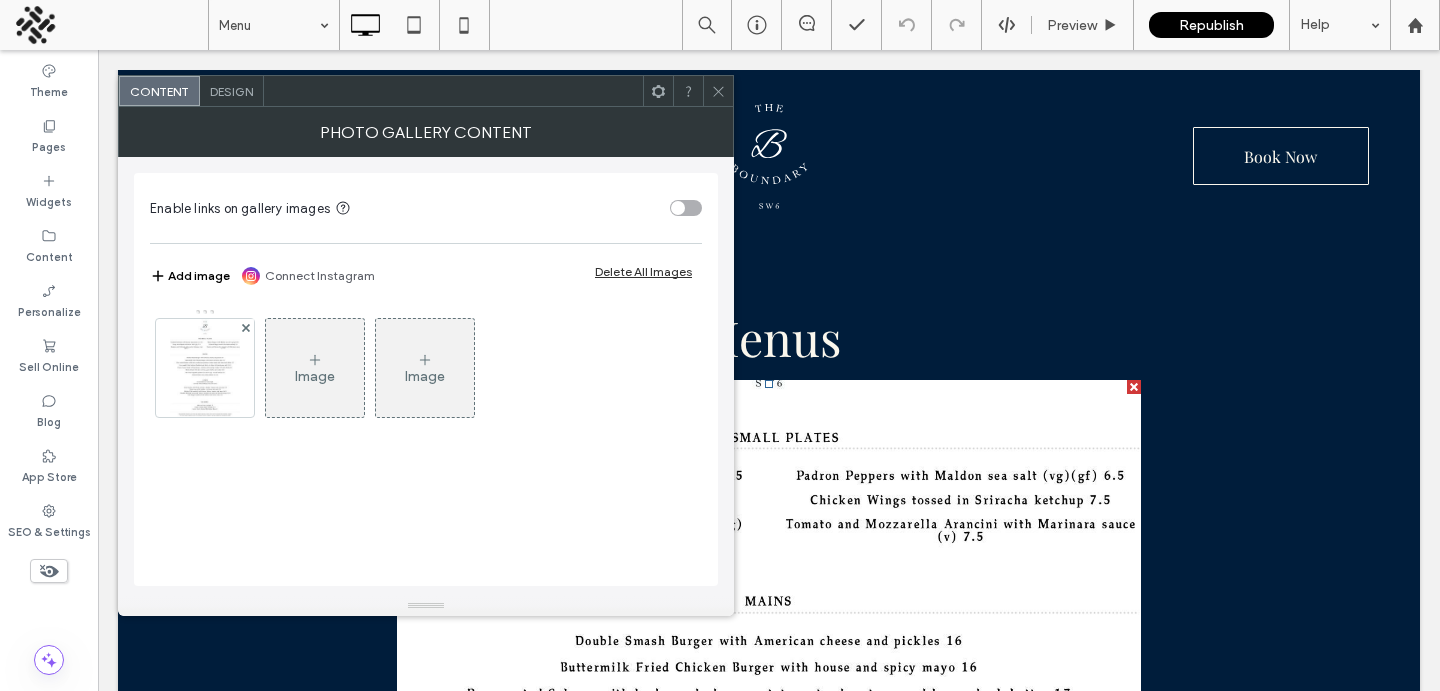 click 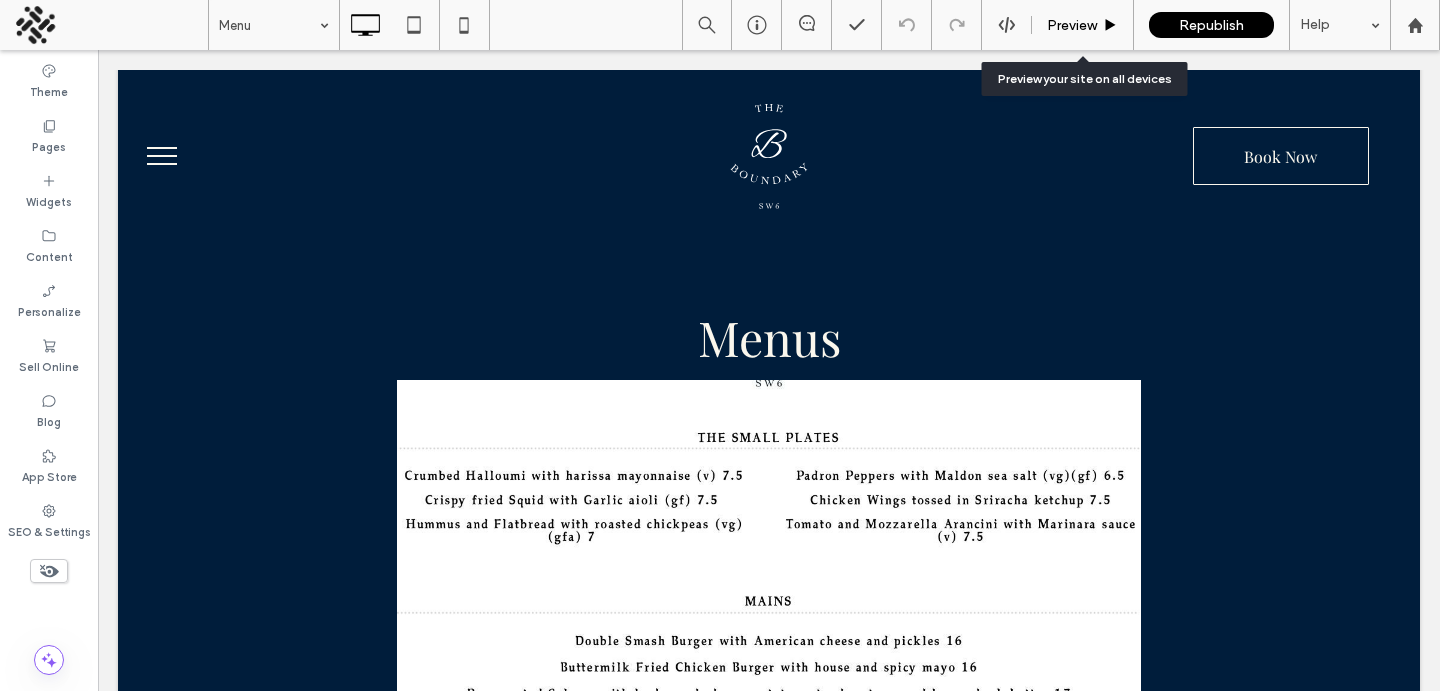 click on "Preview" at bounding box center (1072, 25) 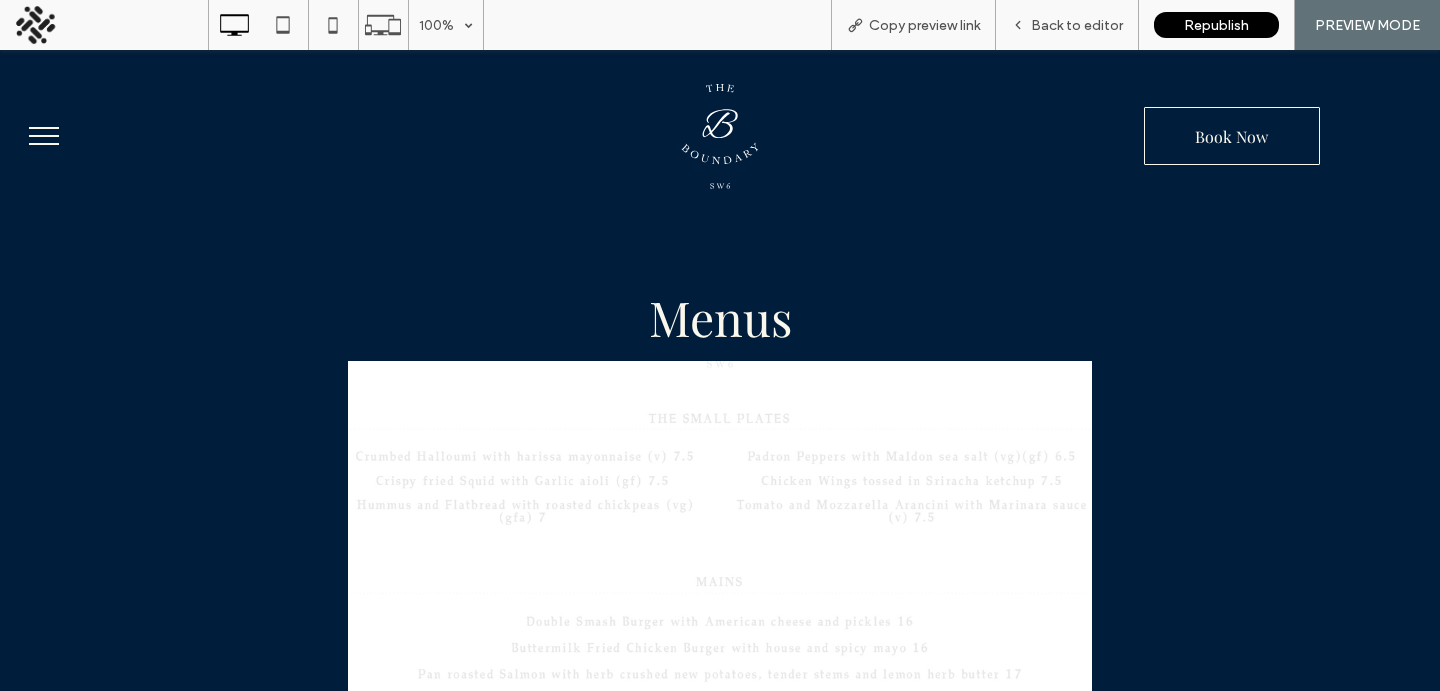 click at bounding box center (720, 733) 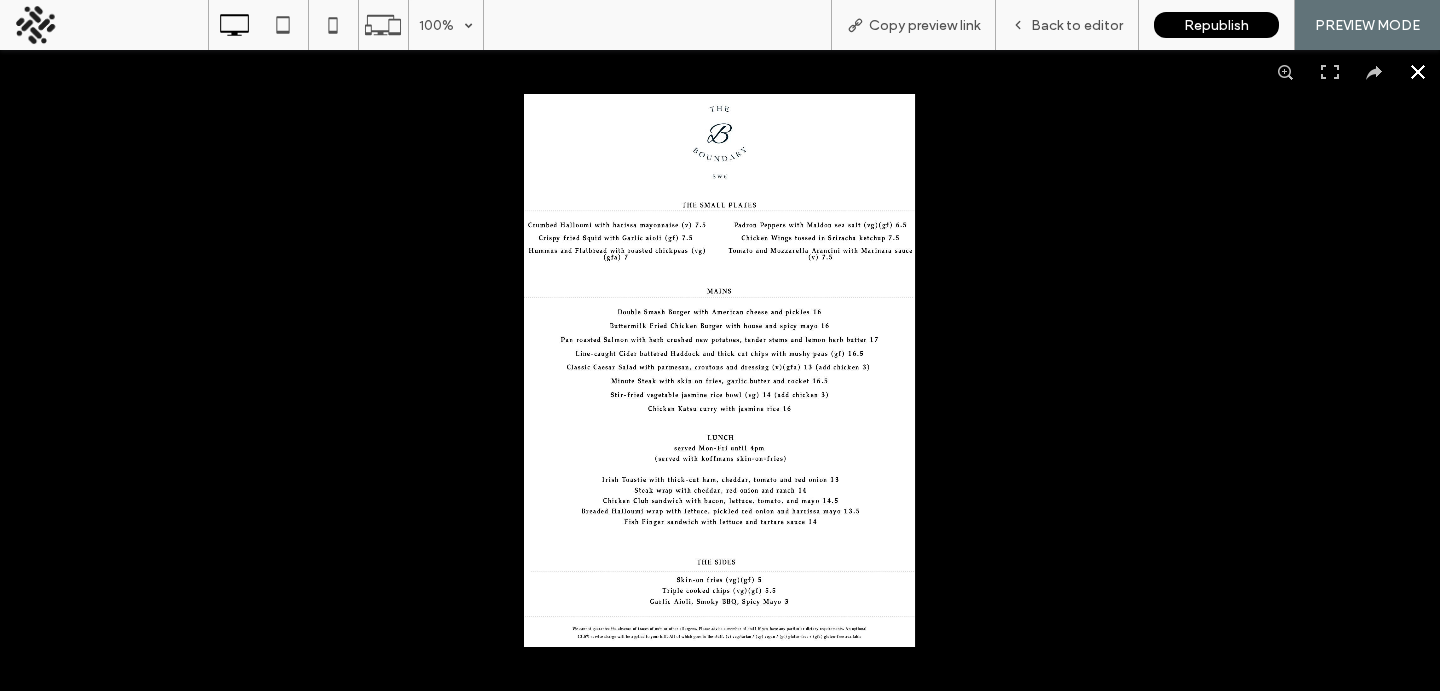 click at bounding box center (720, 370) 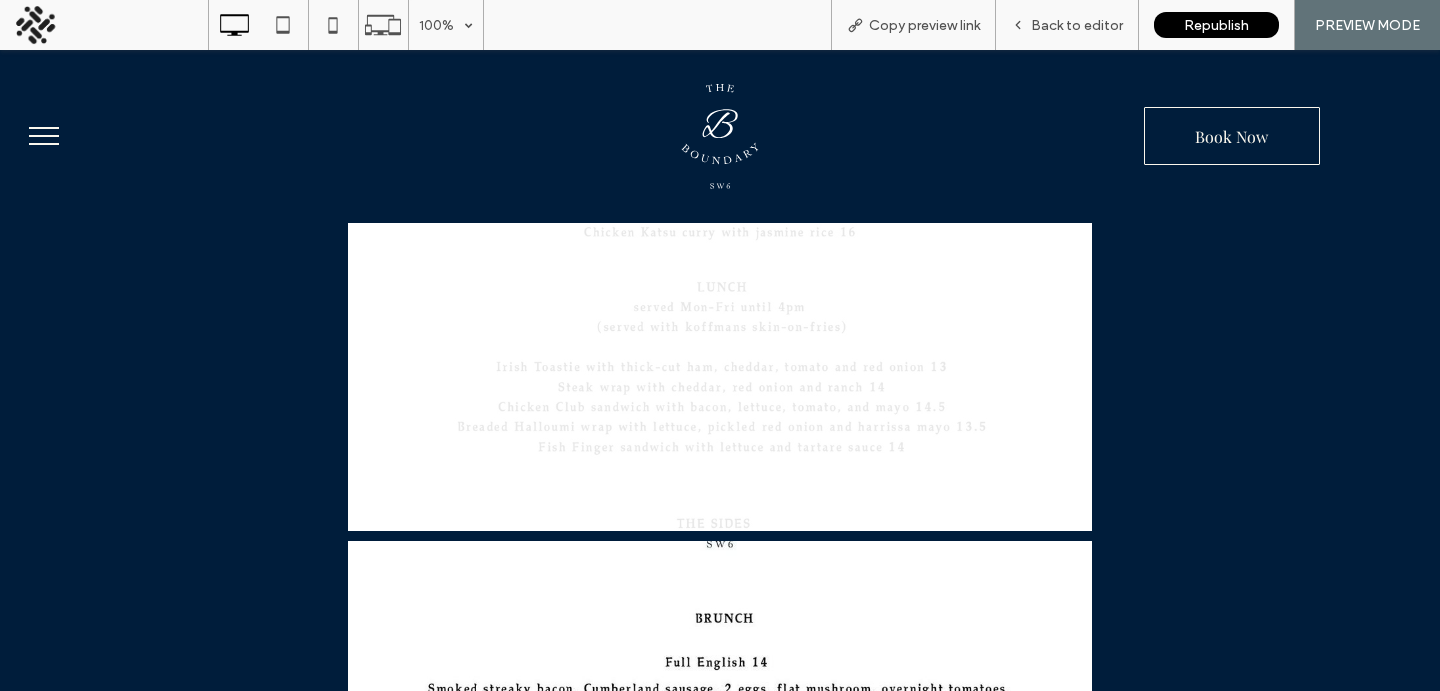scroll, scrollTop: 1191, scrollLeft: 0, axis: vertical 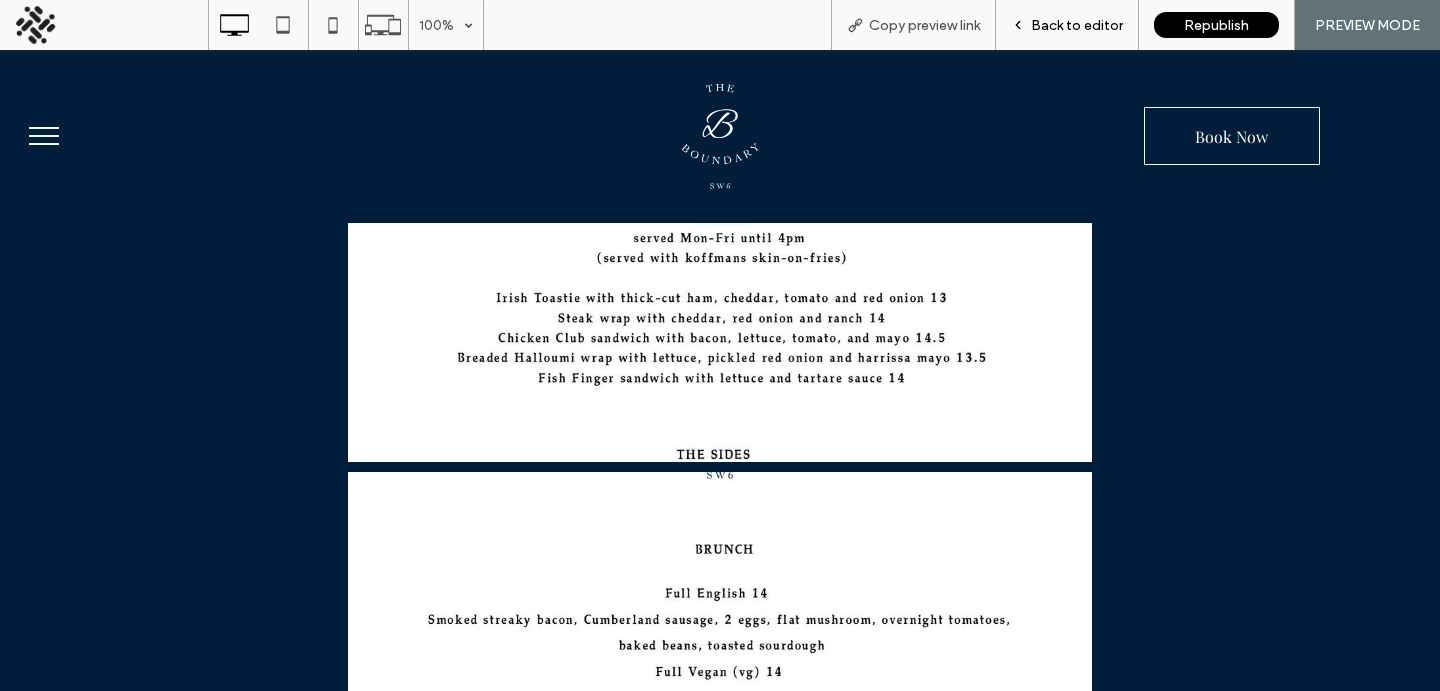 click on "Back to editor" at bounding box center [1077, 25] 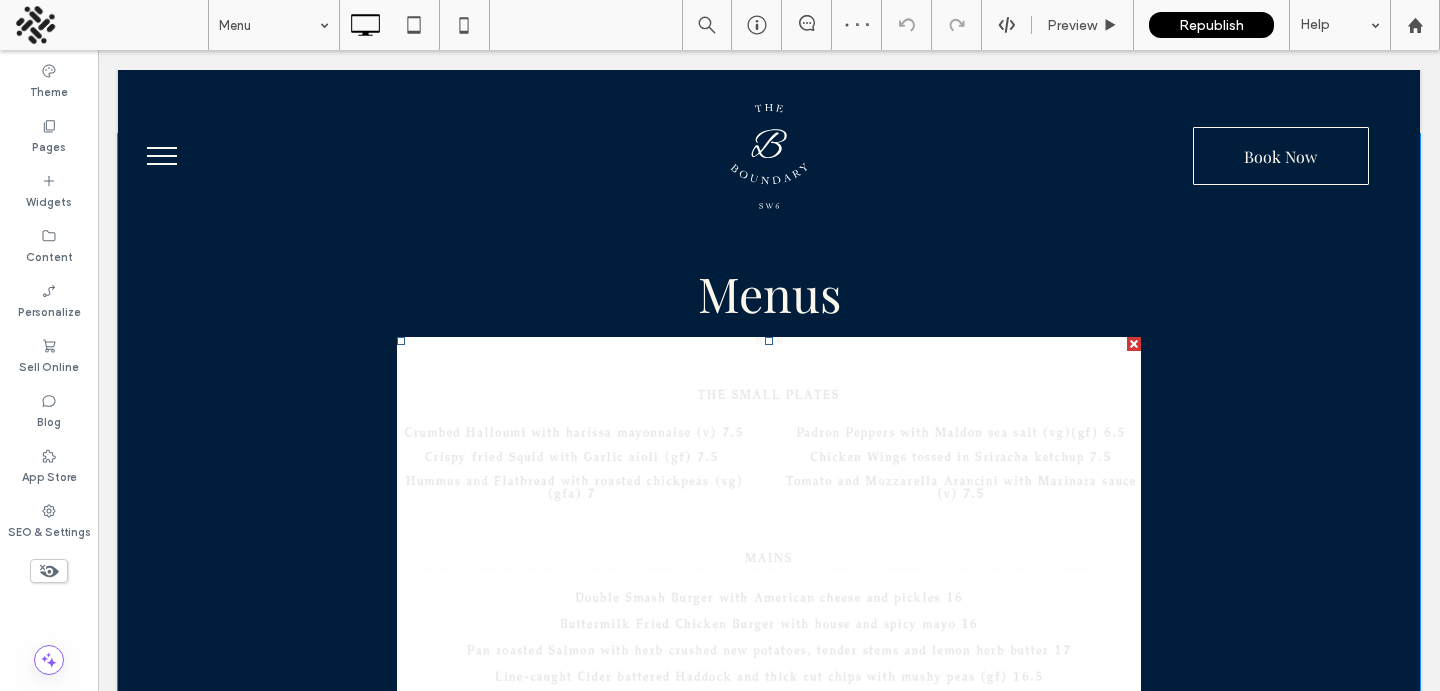 scroll, scrollTop: 543, scrollLeft: 0, axis: vertical 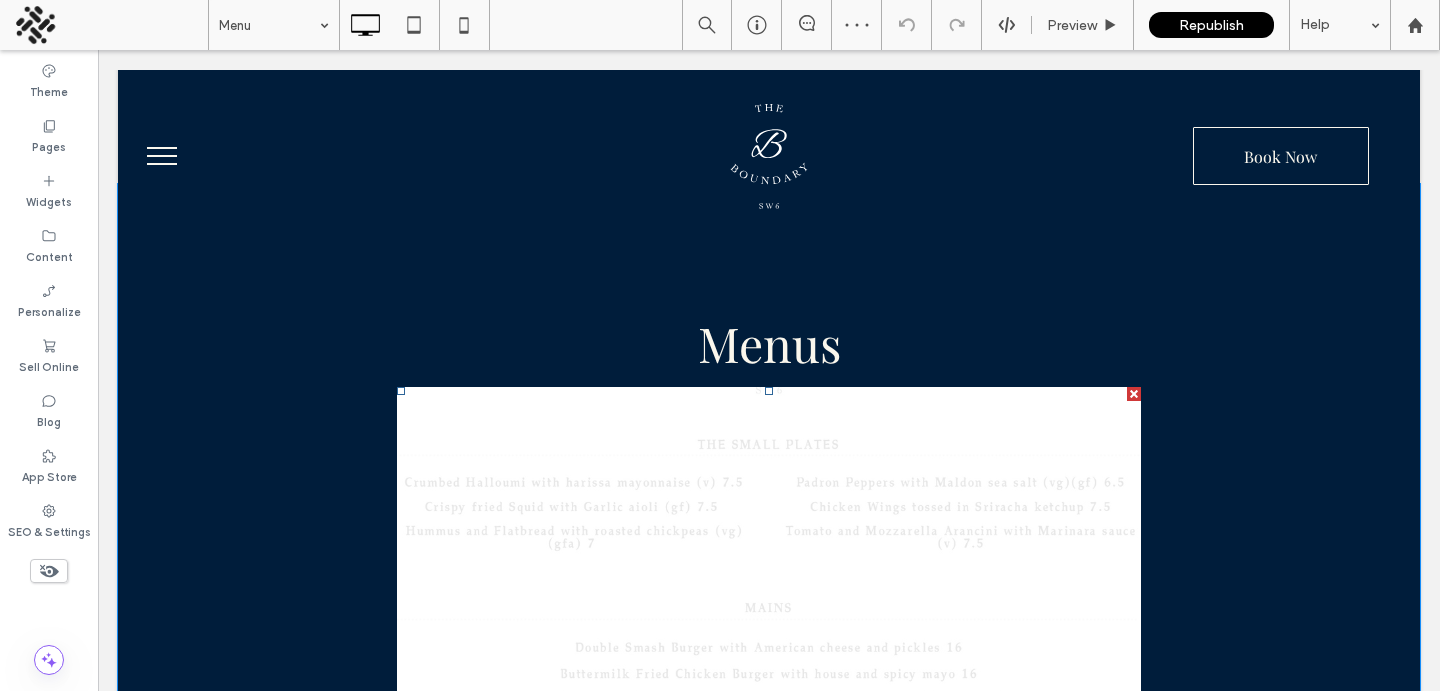 click at bounding box center [769, 759] 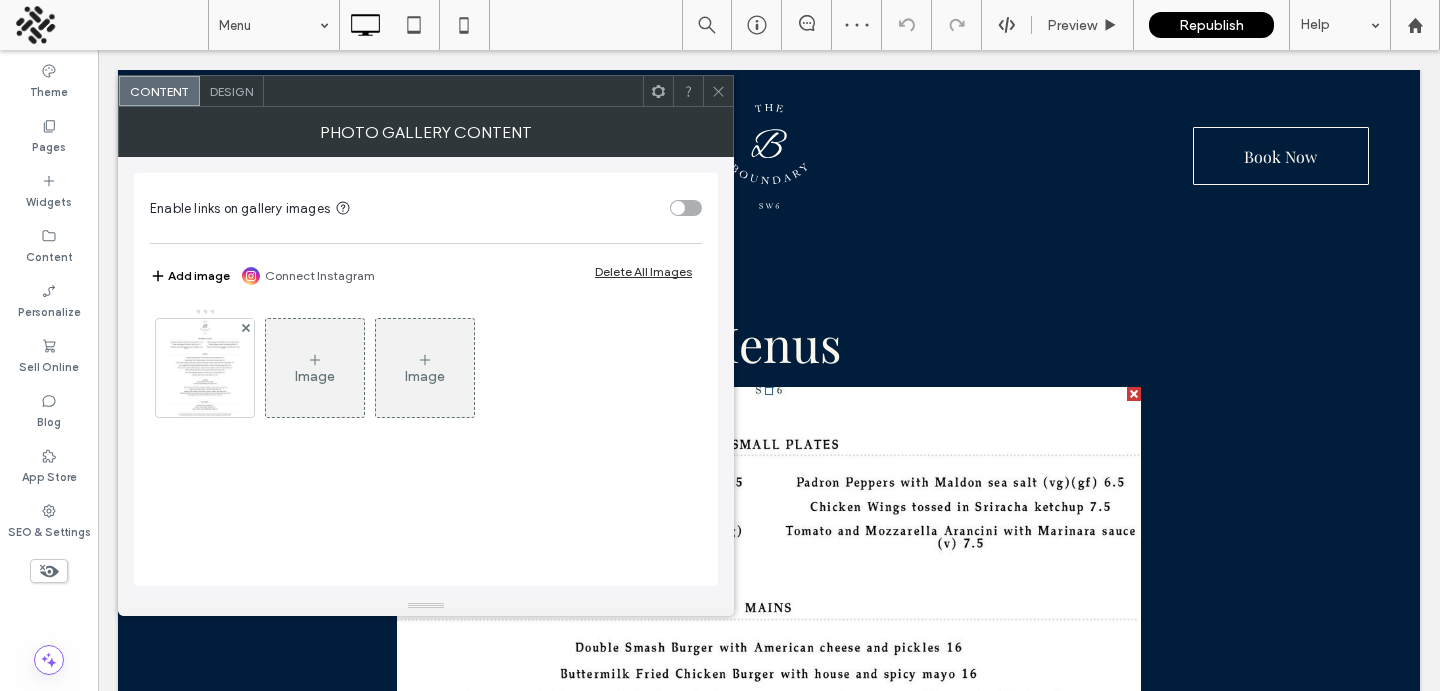 click at bounding box center (718, 91) 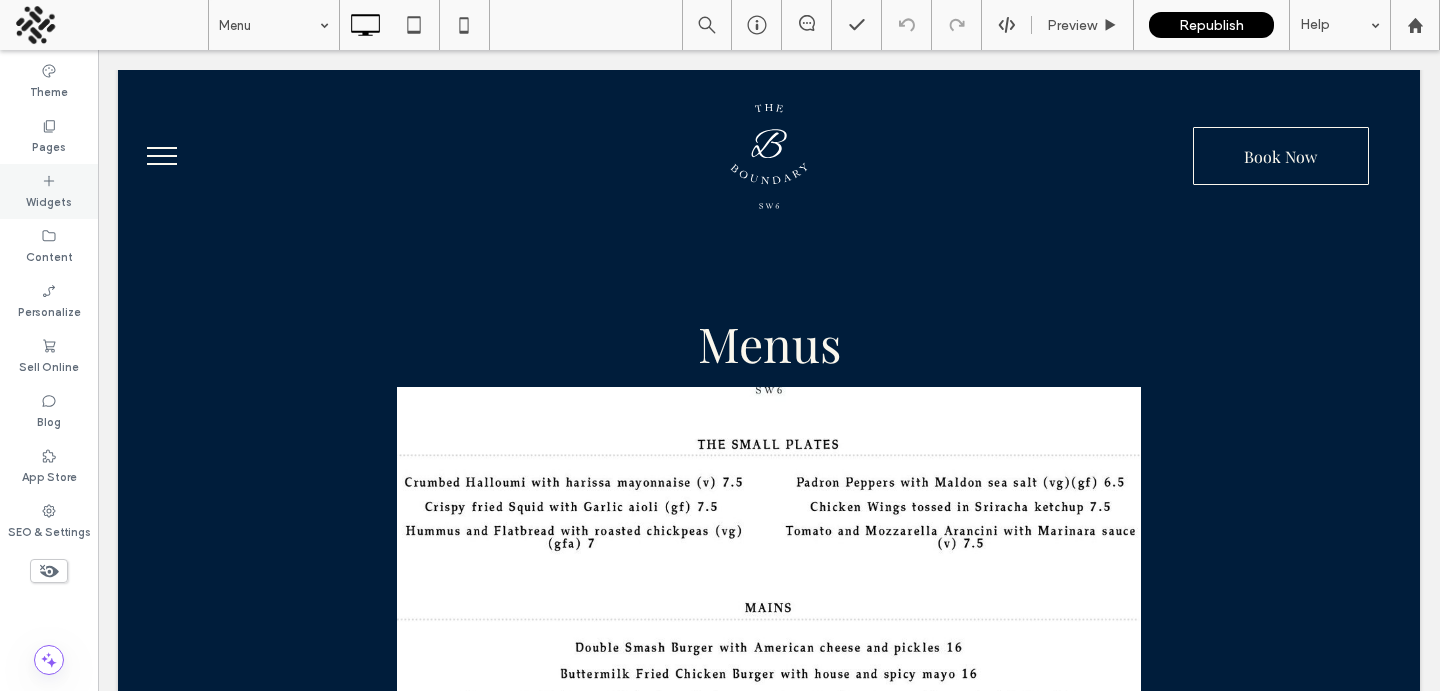 click on "Widgets" at bounding box center [49, 191] 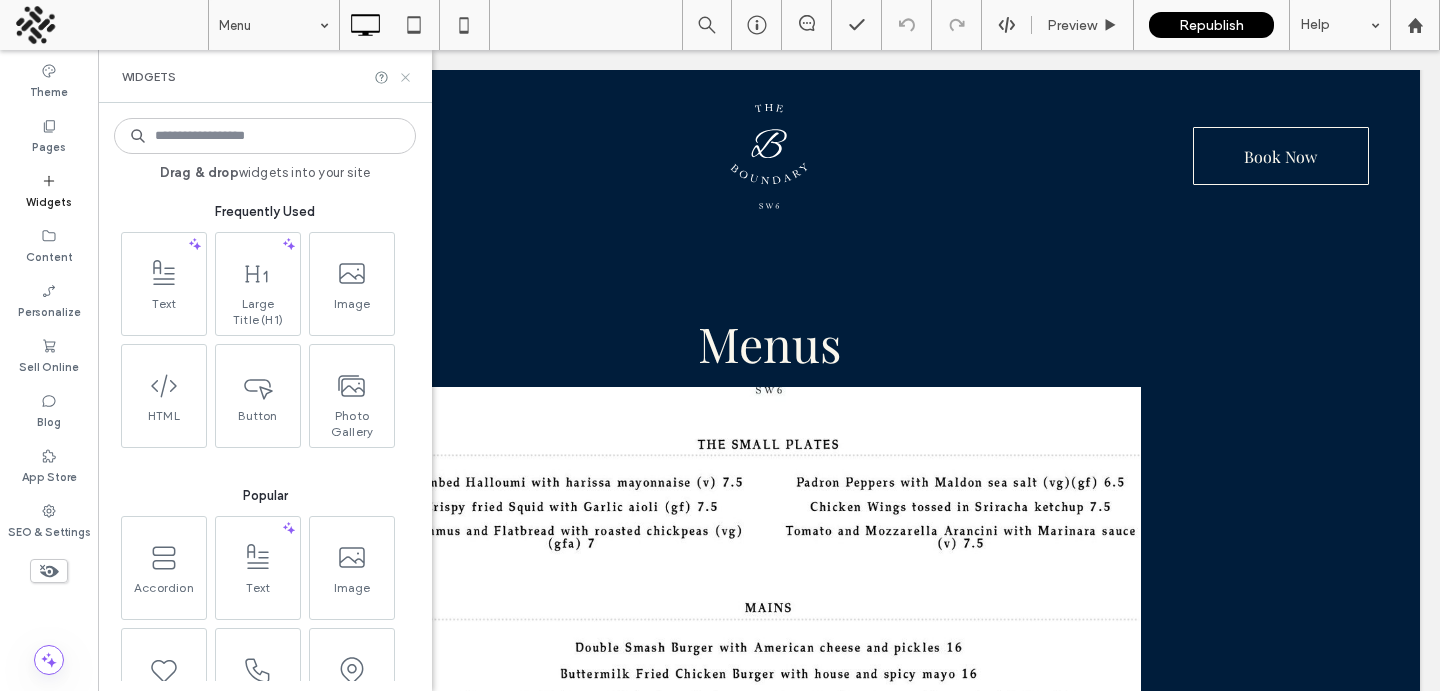 click 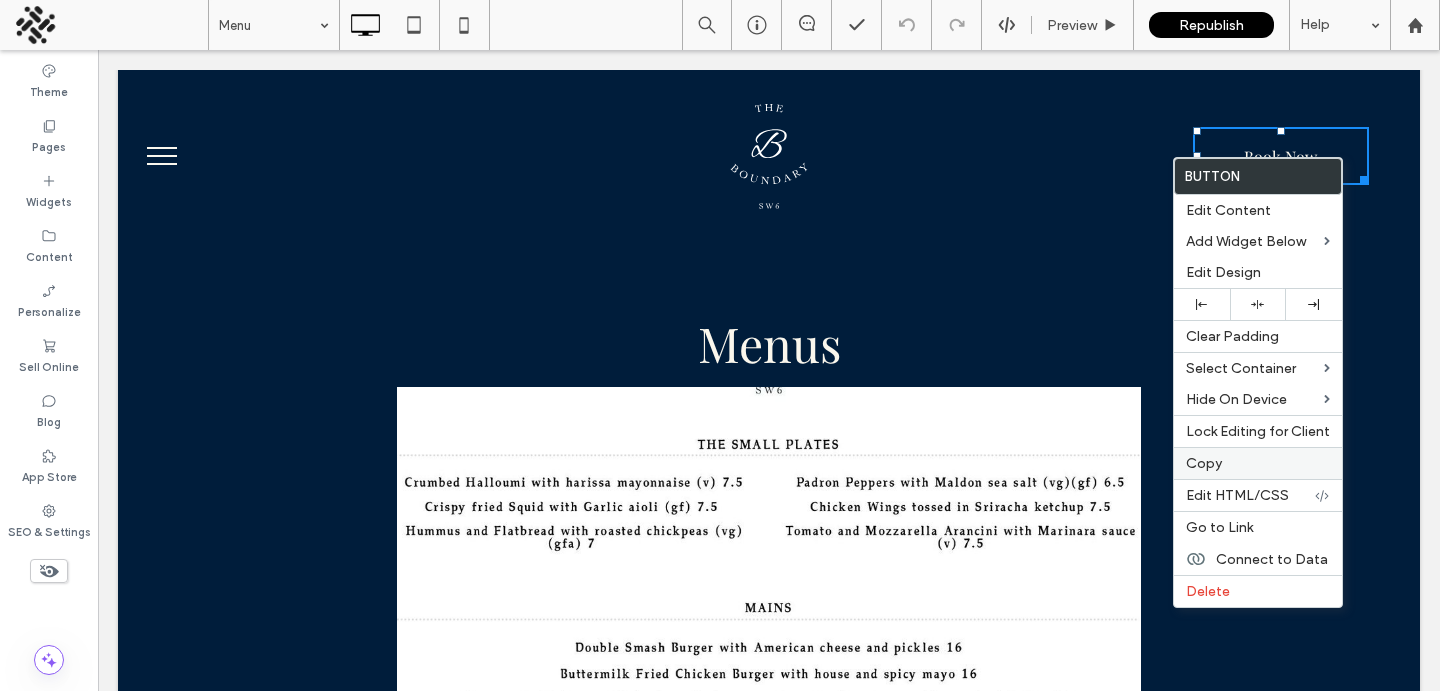 click on "Copy" at bounding box center [1258, 463] 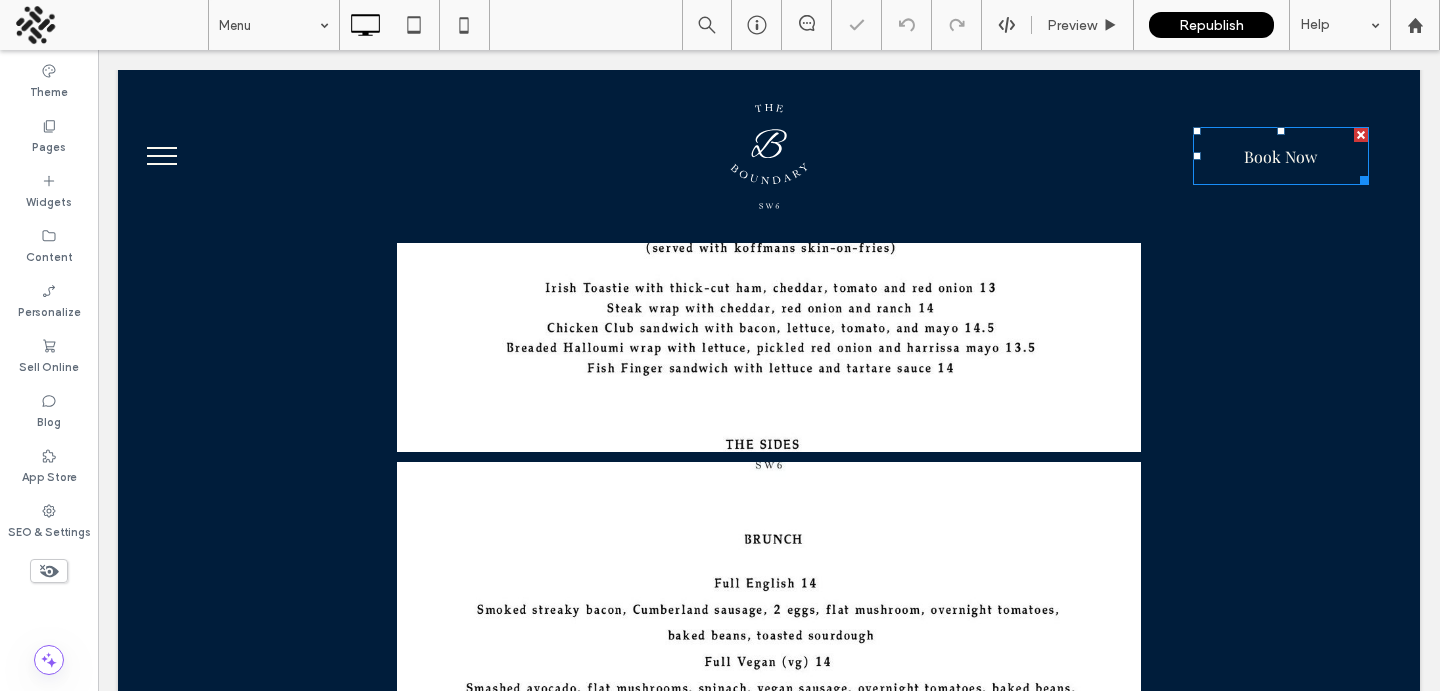 scroll, scrollTop: 1481, scrollLeft: 0, axis: vertical 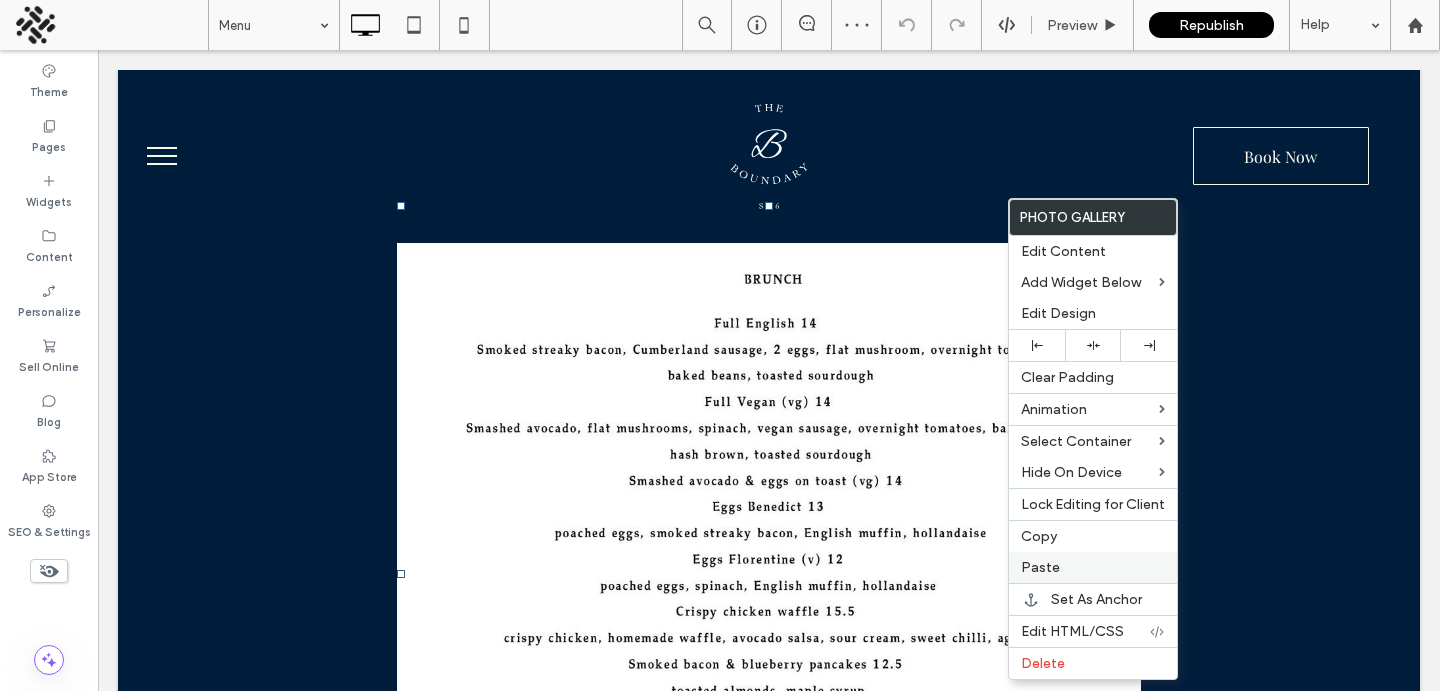 click on "Paste" at bounding box center (1093, 567) 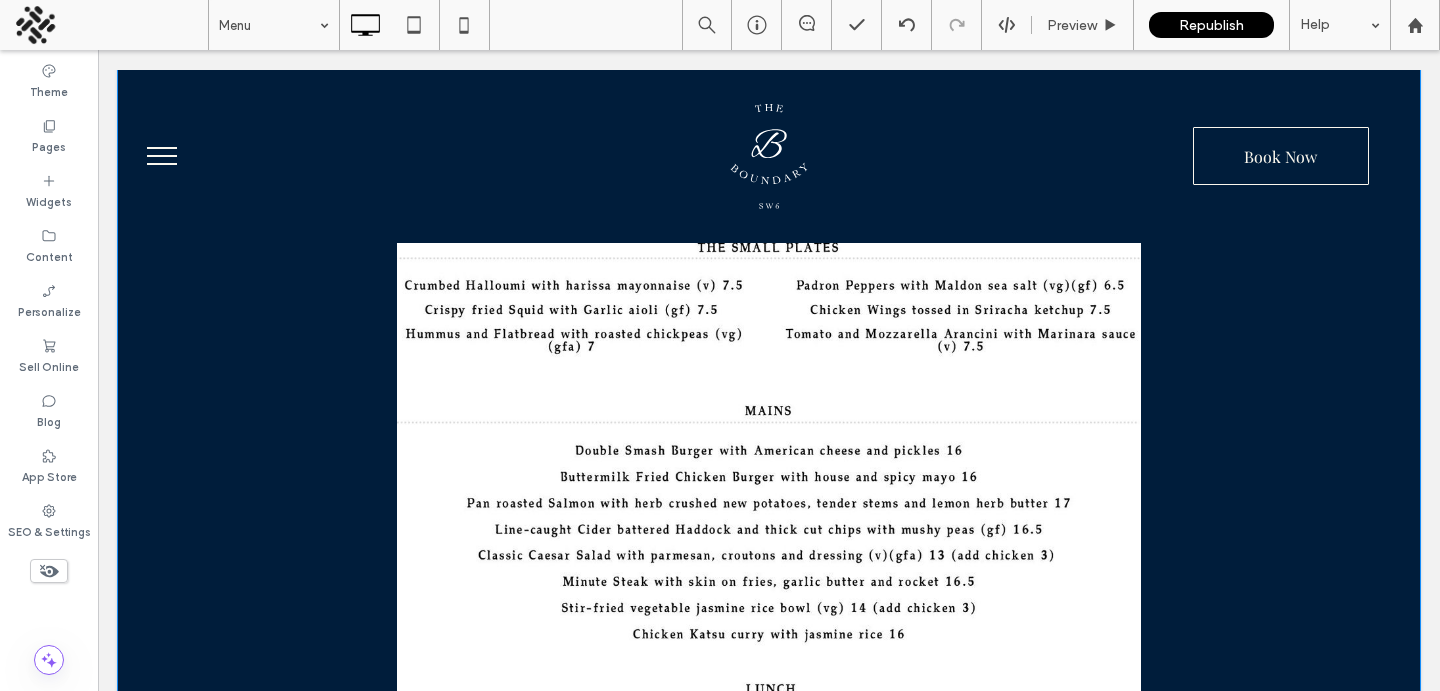 scroll, scrollTop: 1466, scrollLeft: 0, axis: vertical 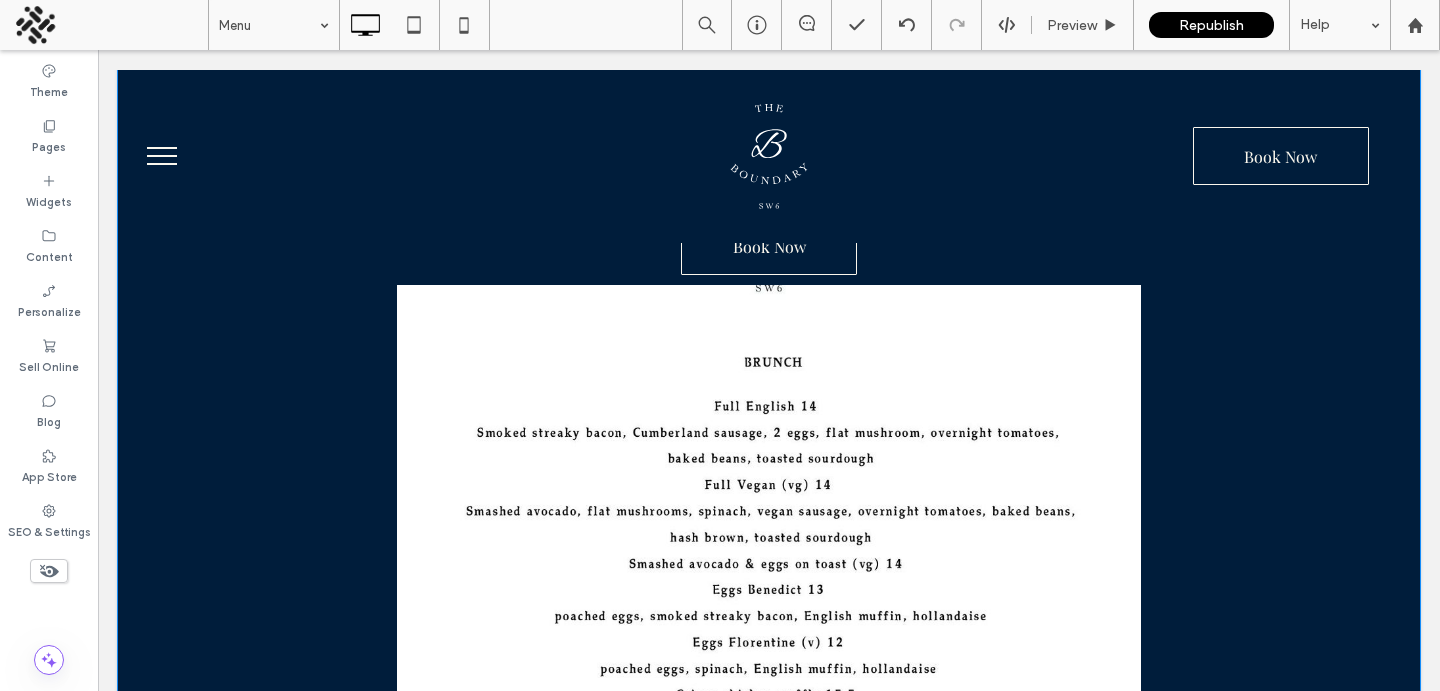 click on "Book Now" at bounding box center [769, 246] 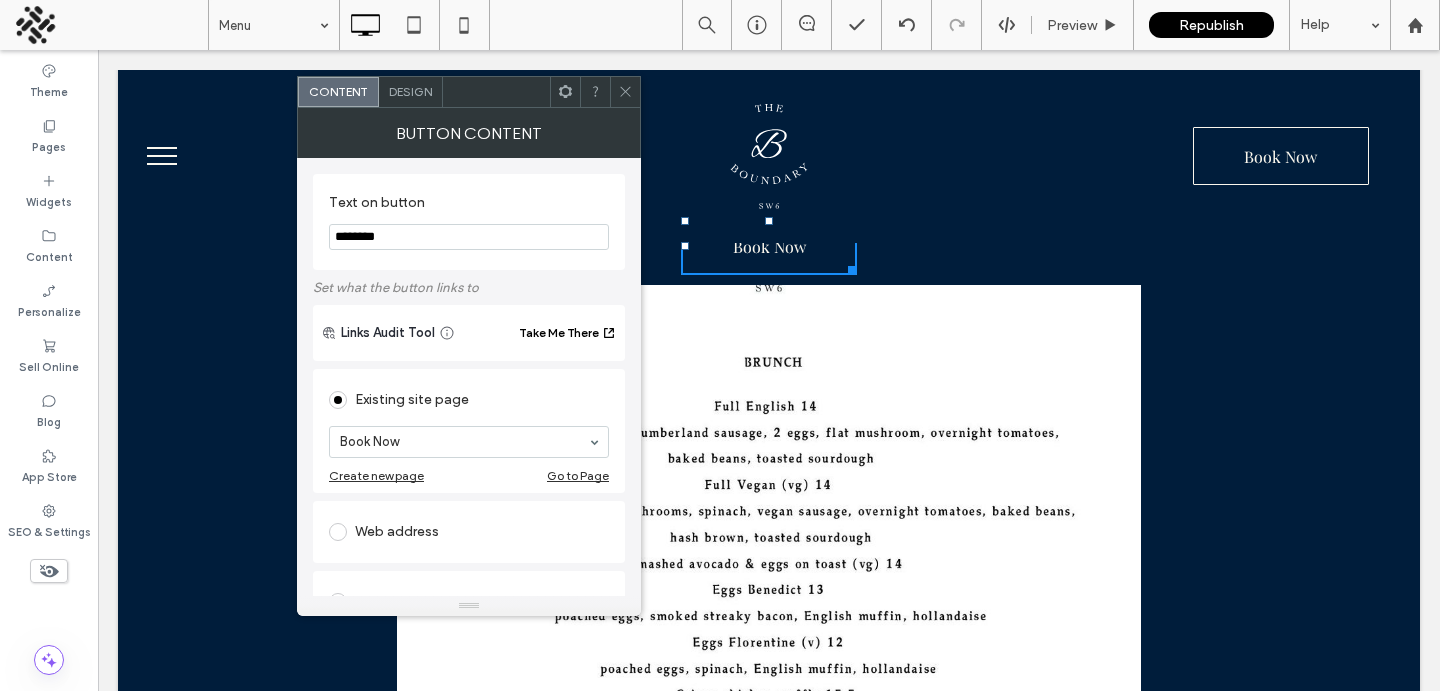 click on "********" at bounding box center (469, 237) 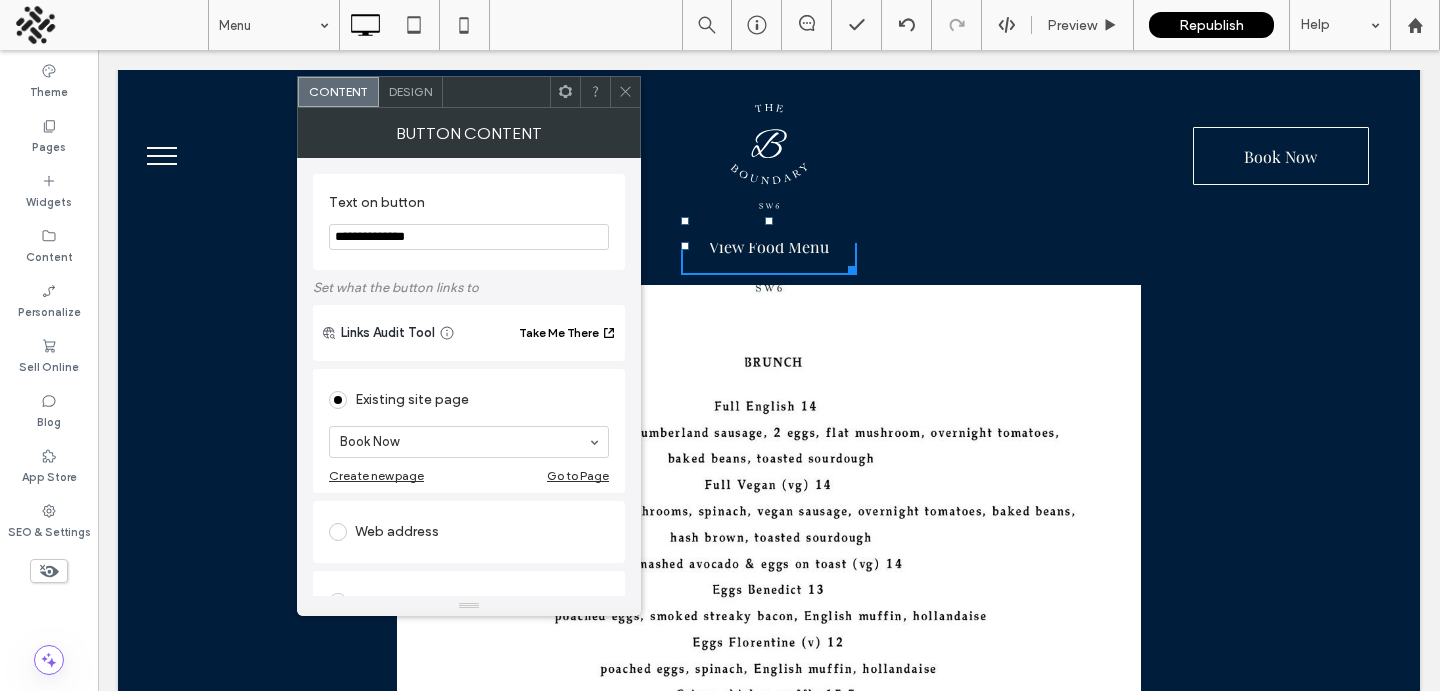 type on "**********" 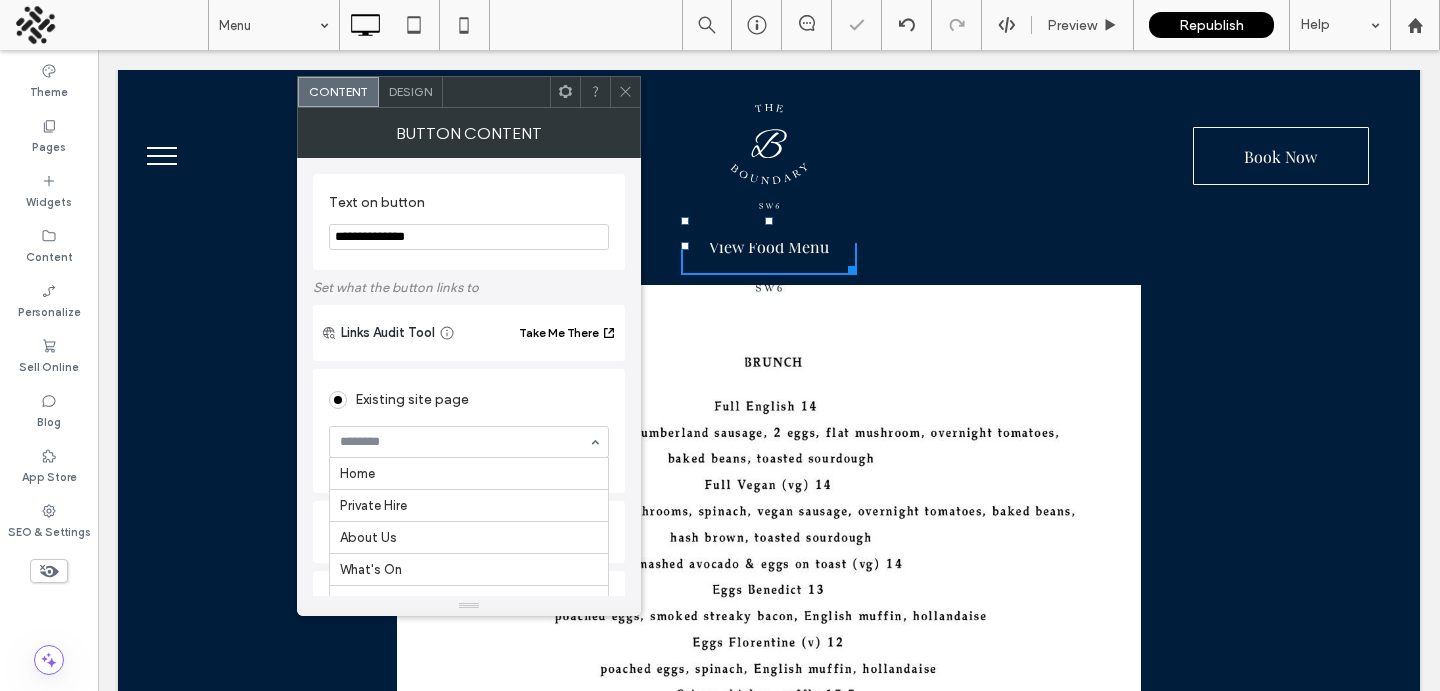 scroll, scrollTop: 98, scrollLeft: 0, axis: vertical 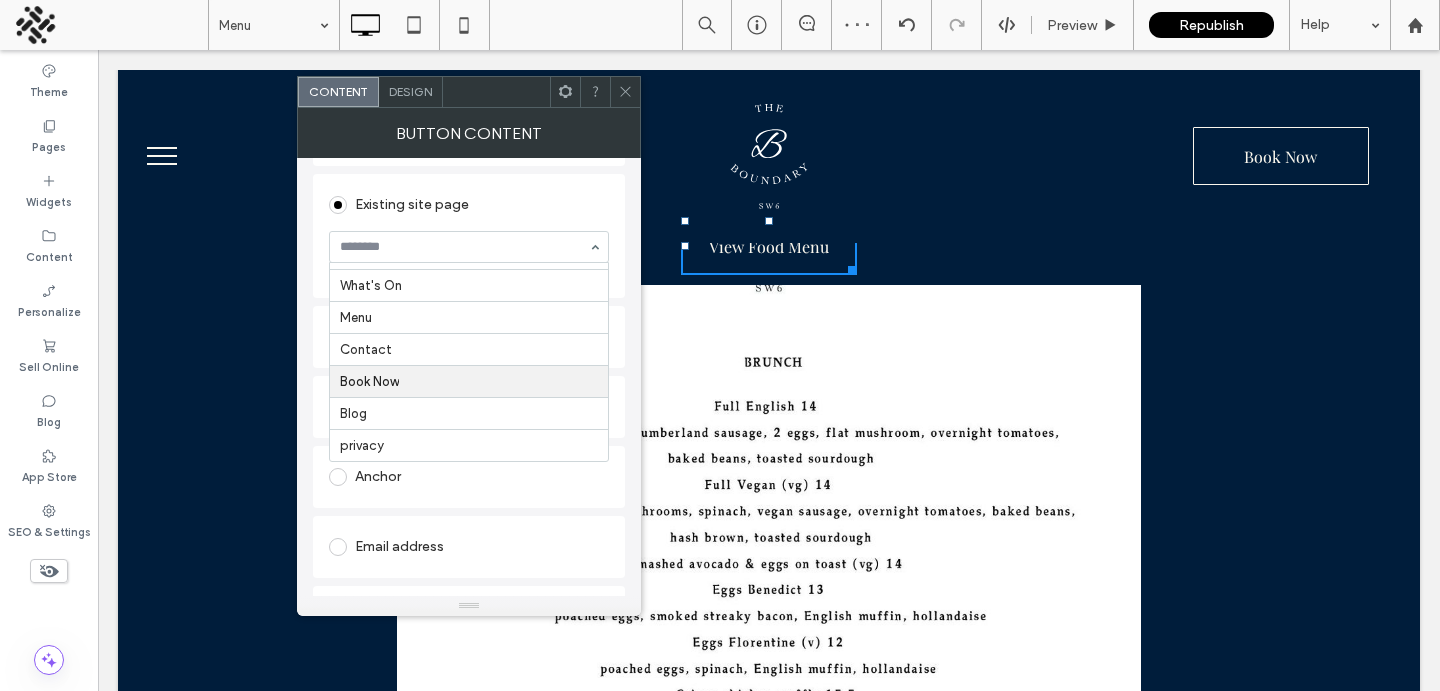 click on "**********" at bounding box center [469, 377] 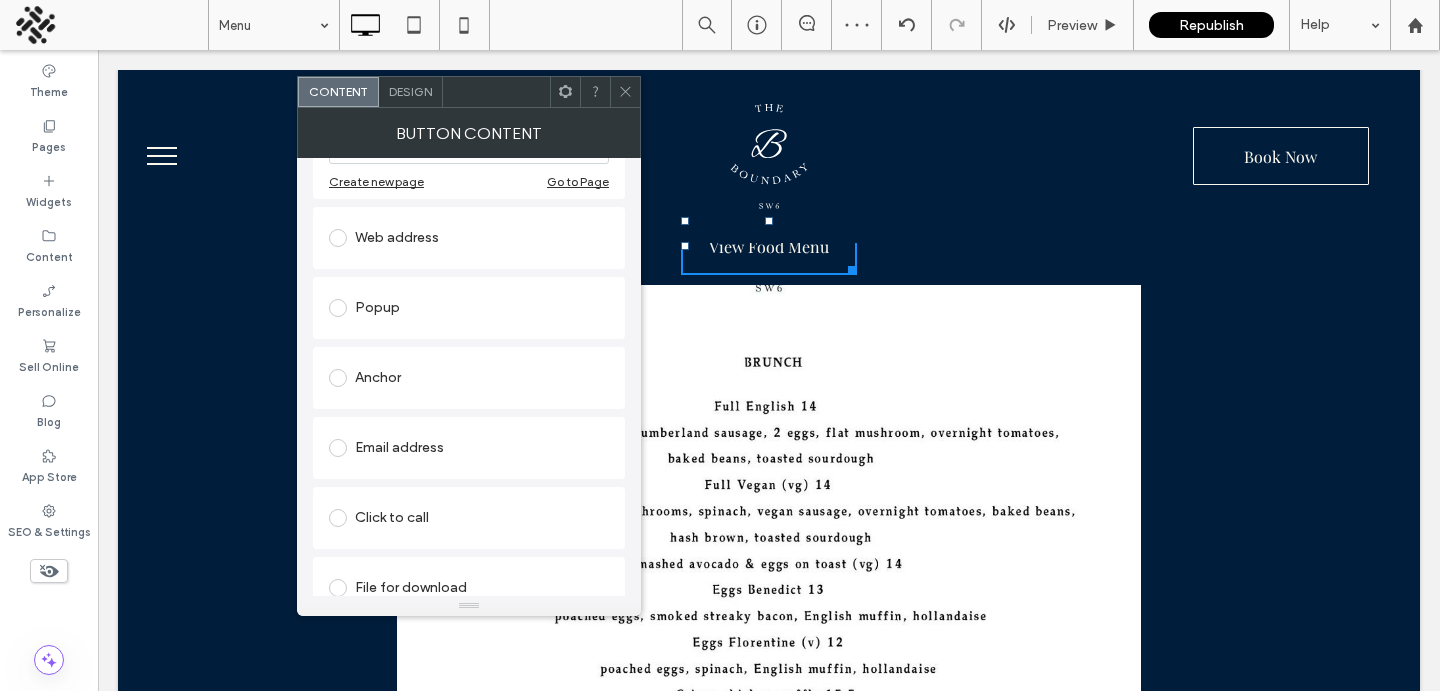scroll, scrollTop: 319, scrollLeft: 0, axis: vertical 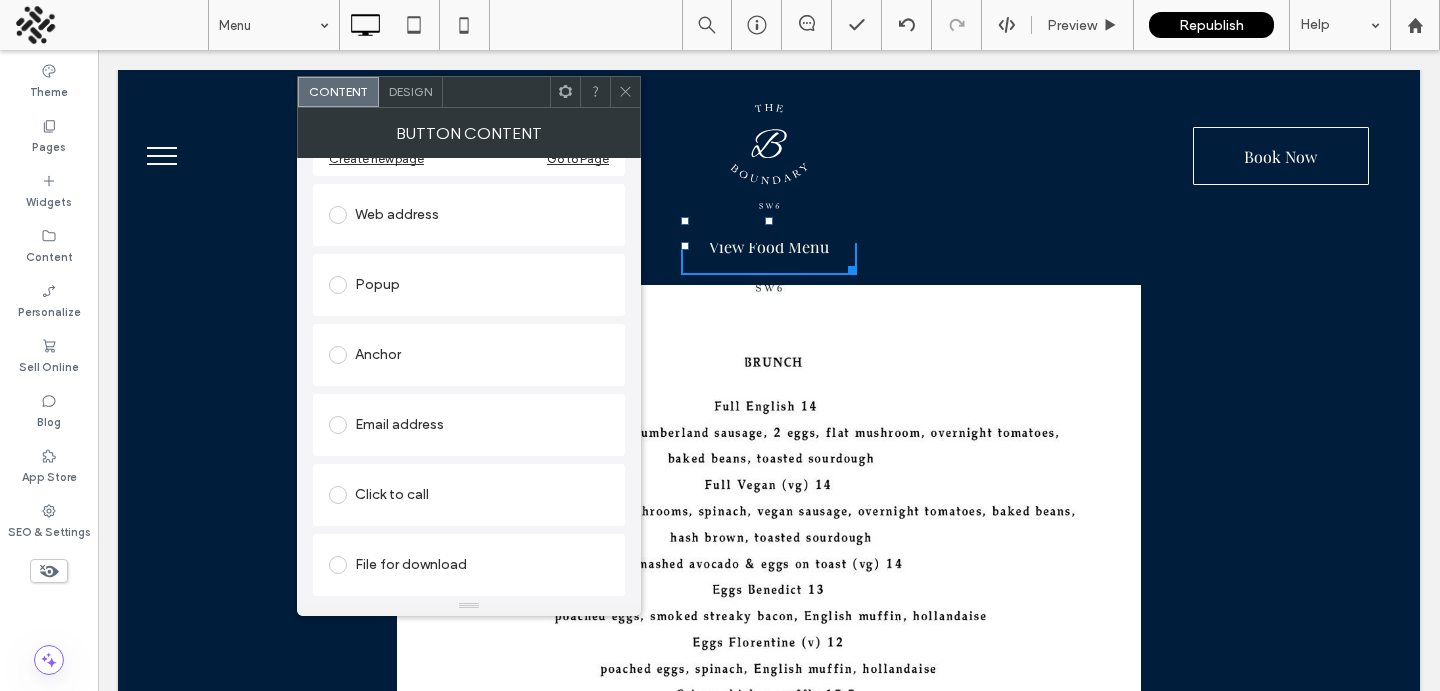 click at bounding box center (342, 565) 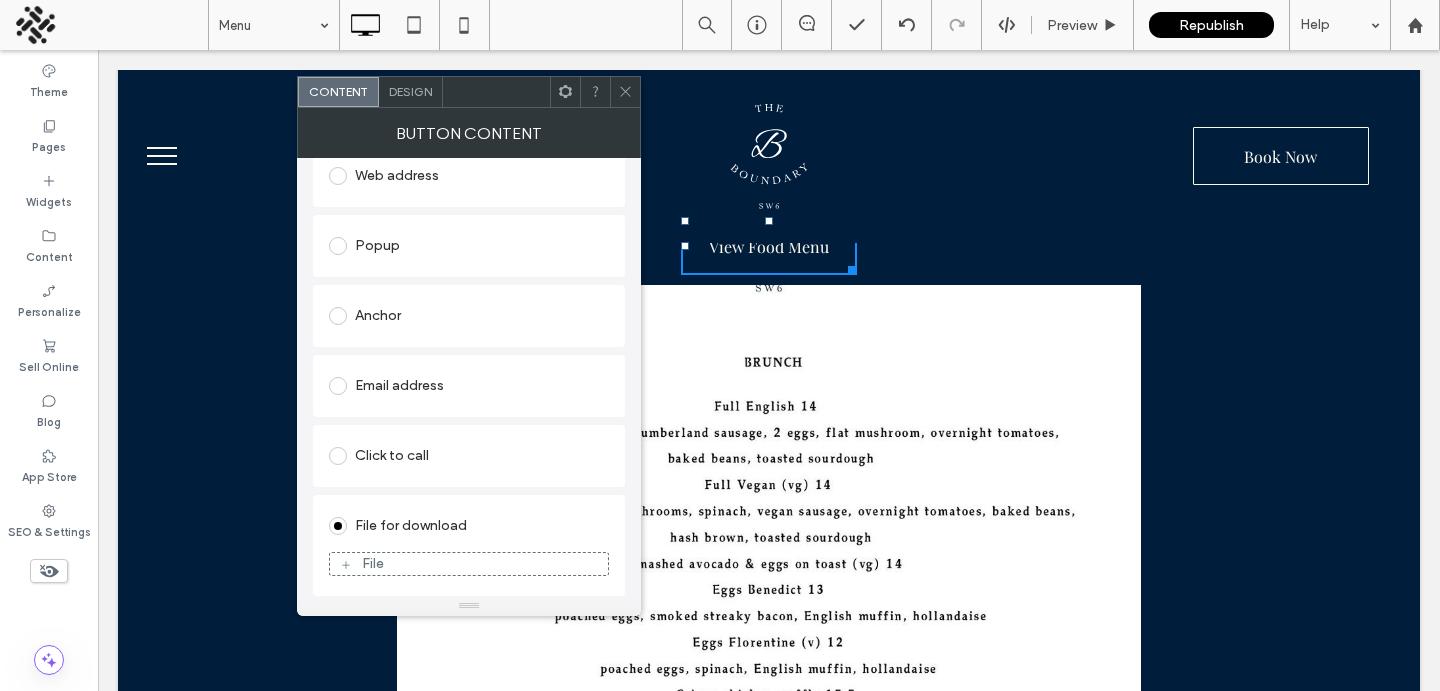 scroll, scrollTop: 297, scrollLeft: 0, axis: vertical 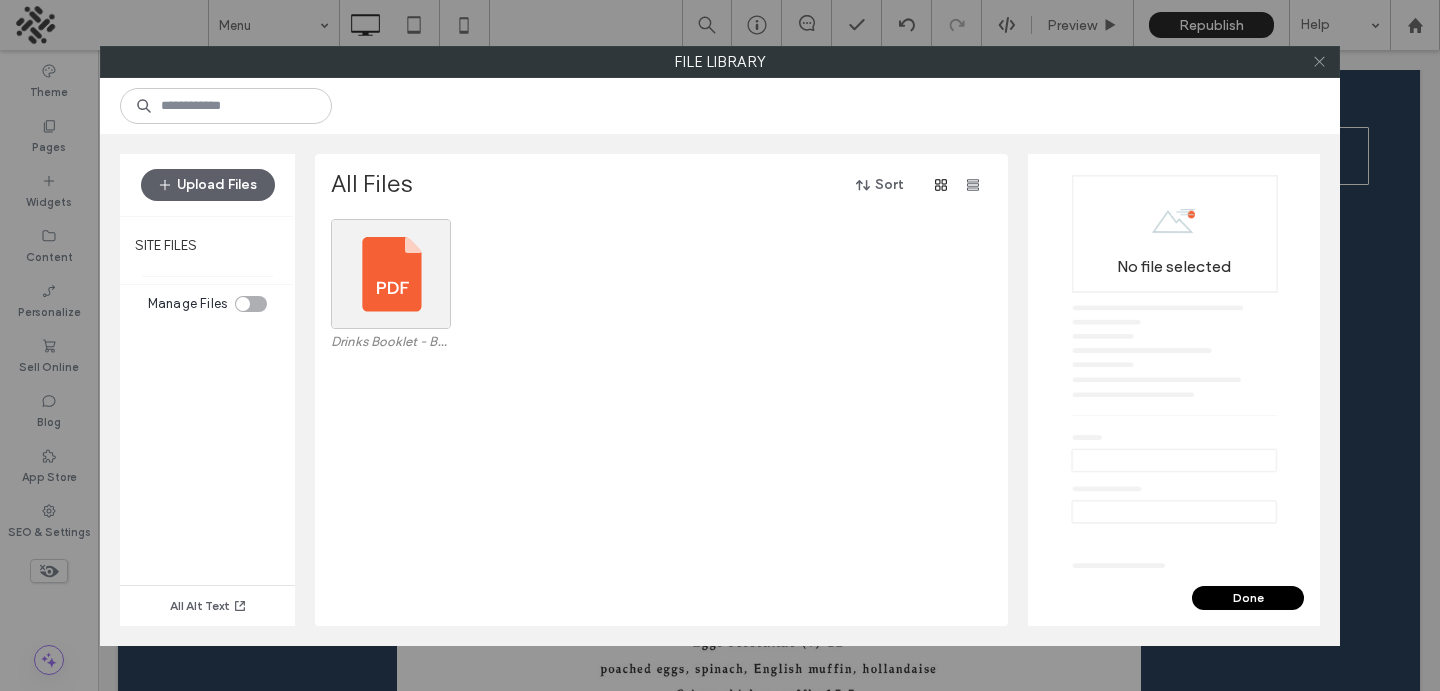click 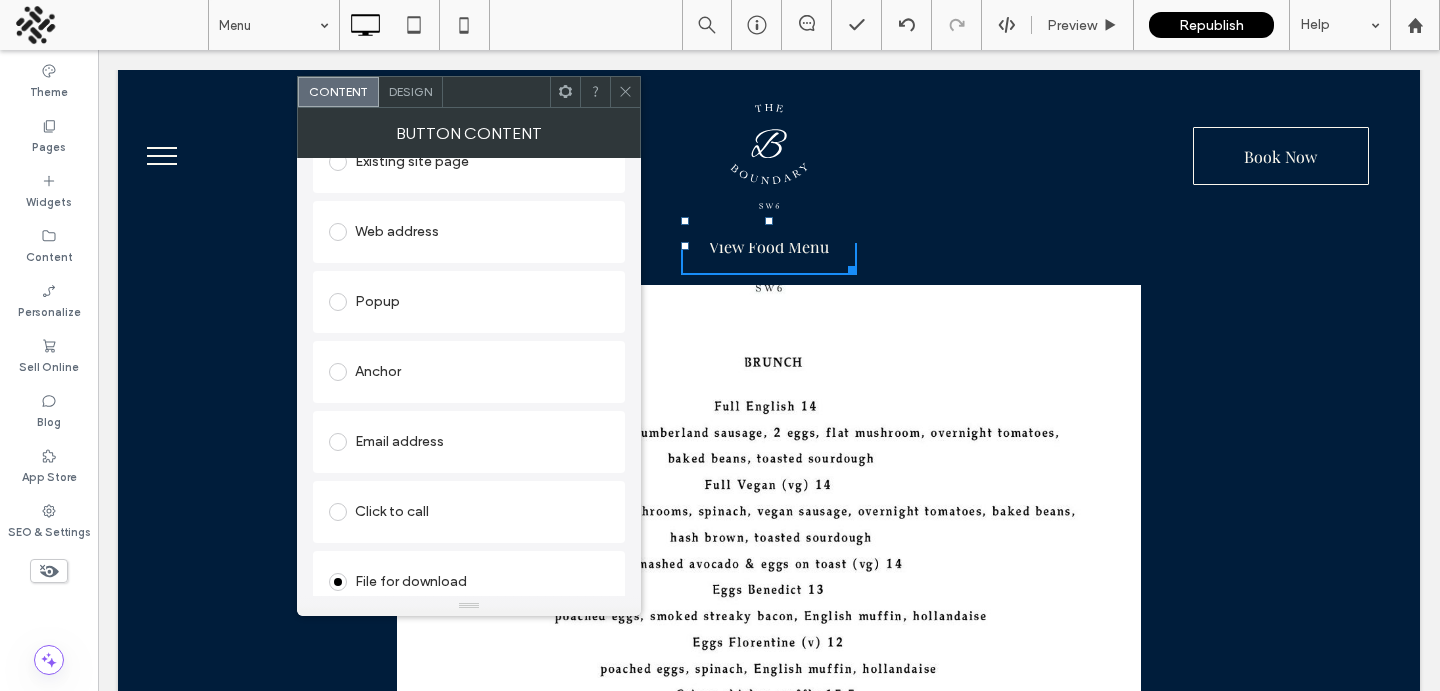 scroll, scrollTop: 231, scrollLeft: 0, axis: vertical 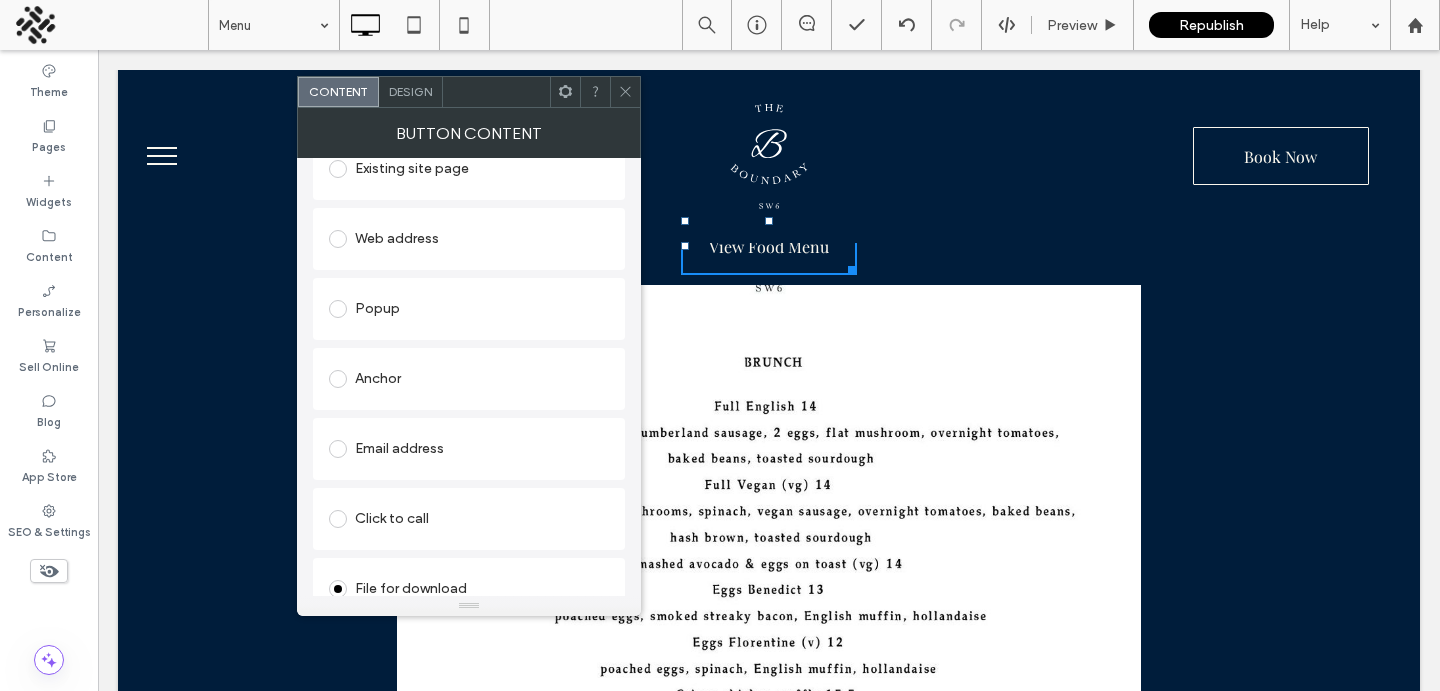 click at bounding box center [342, 309] 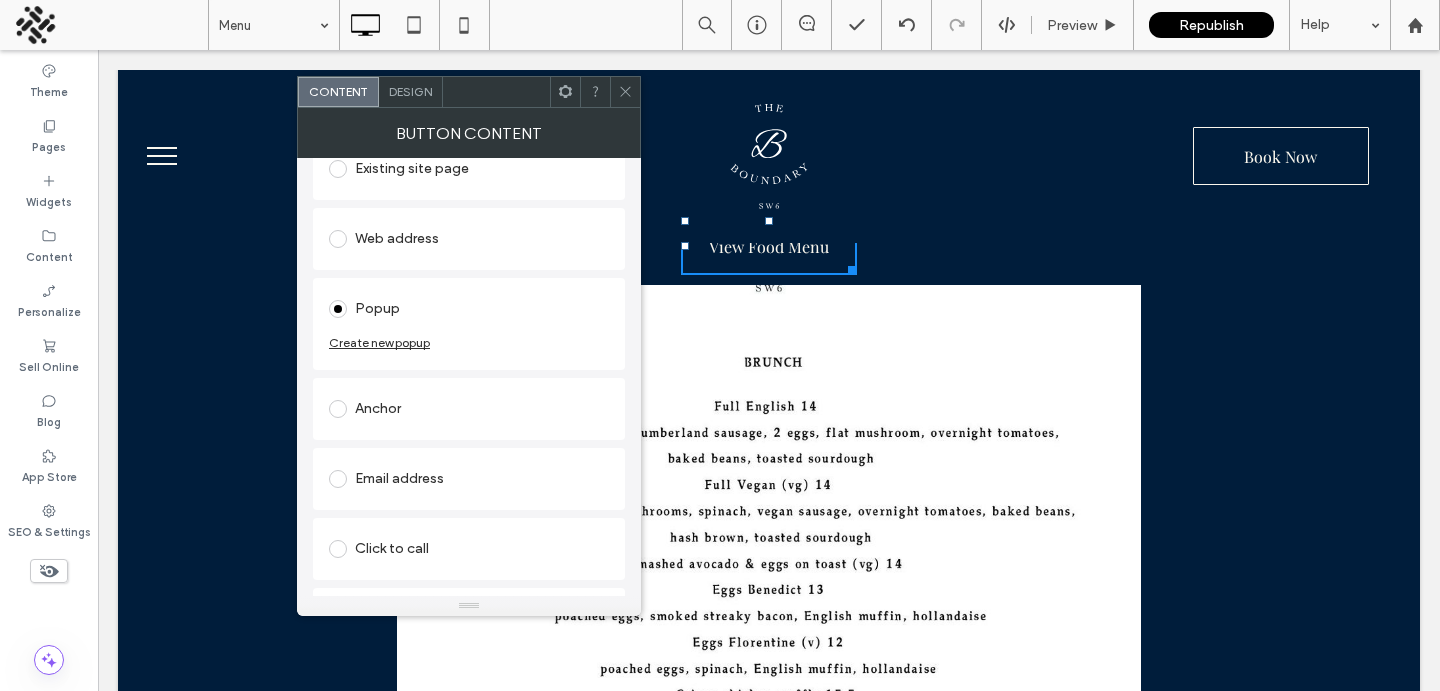 click on "Create new popup" at bounding box center (379, 342) 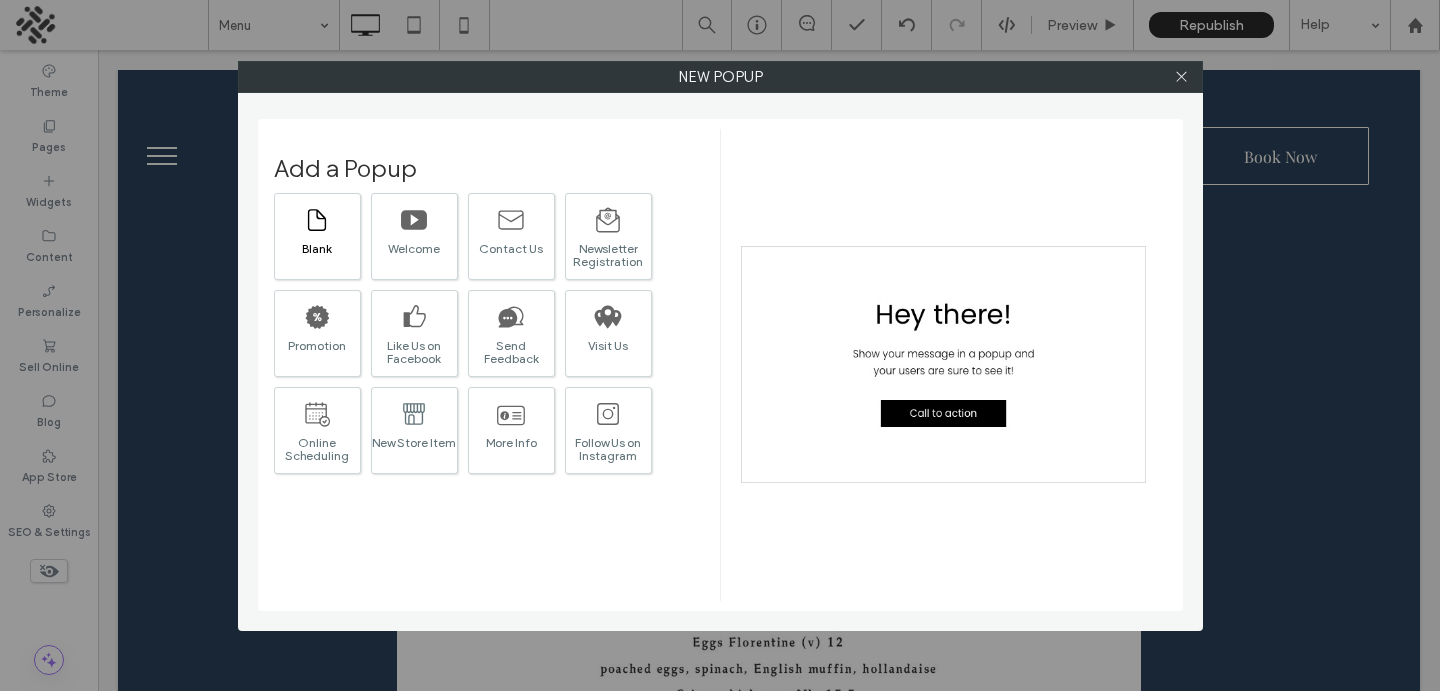 click at bounding box center [317, 219] 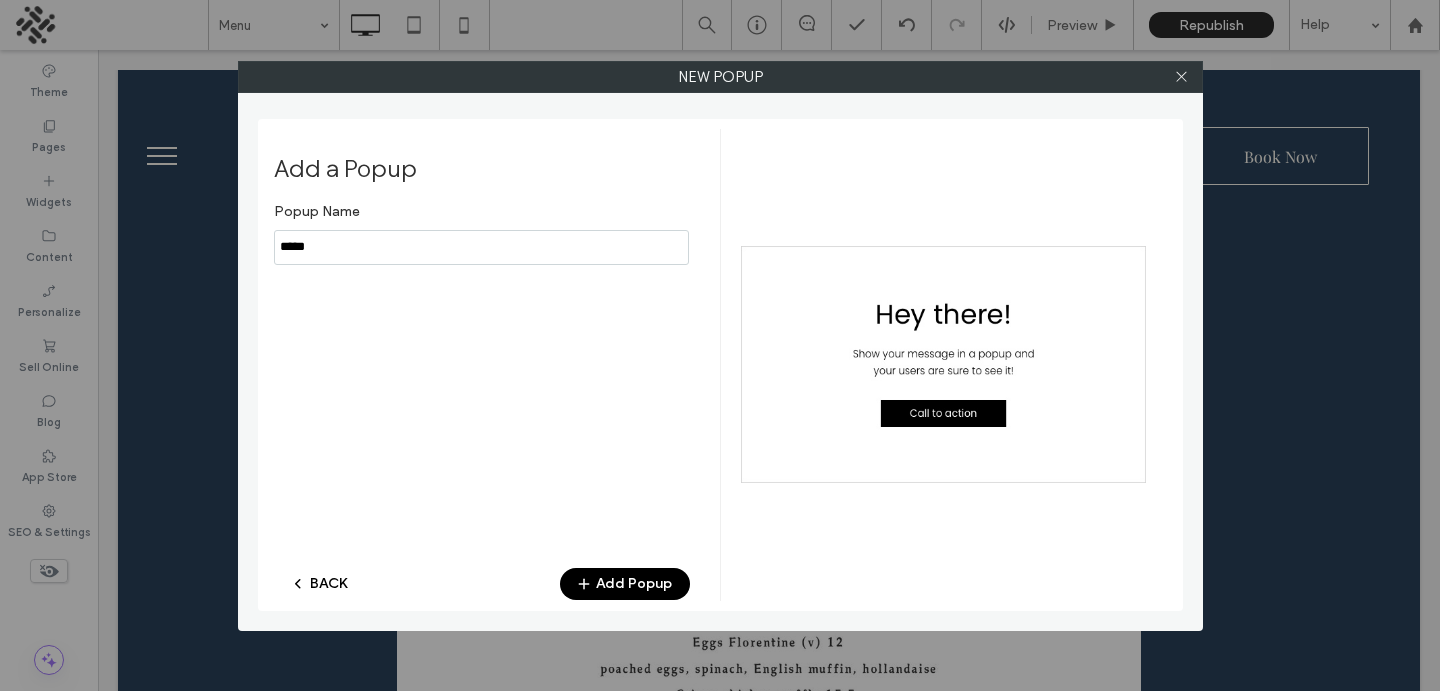 click at bounding box center [481, 247] 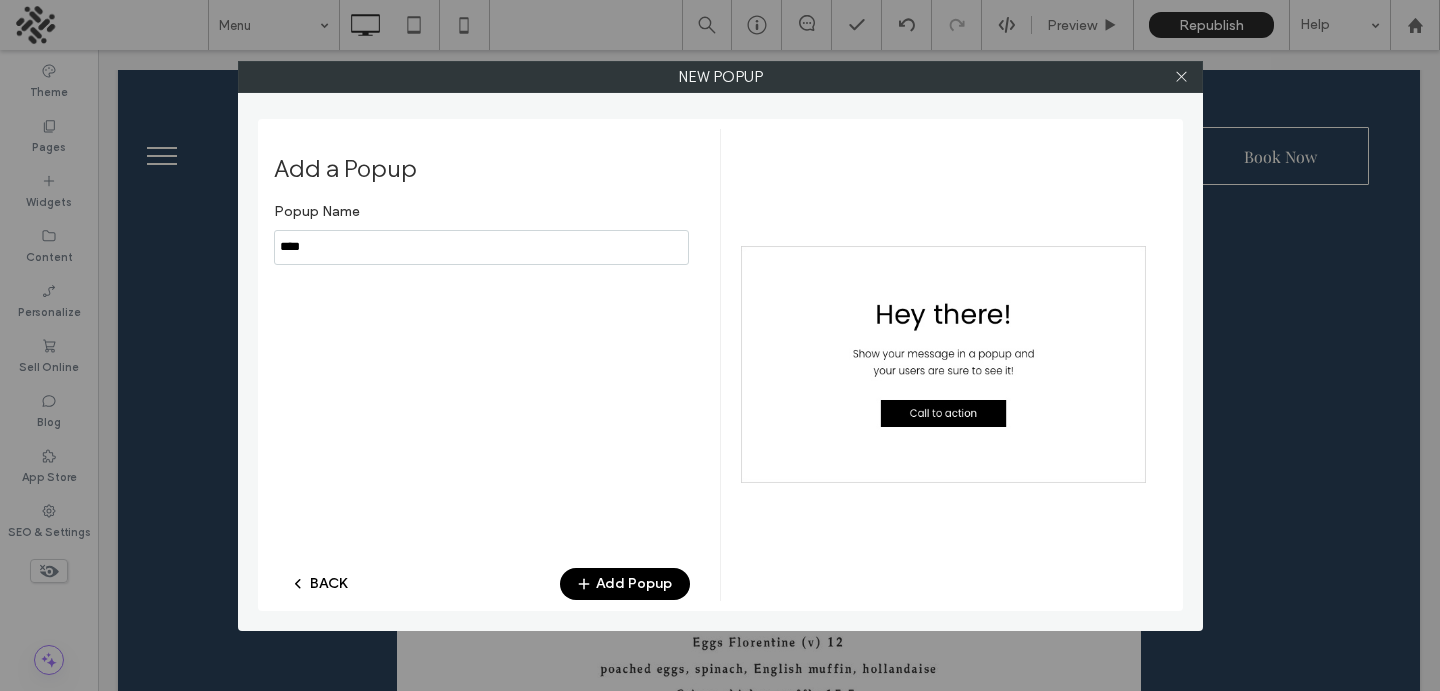 type on "****" 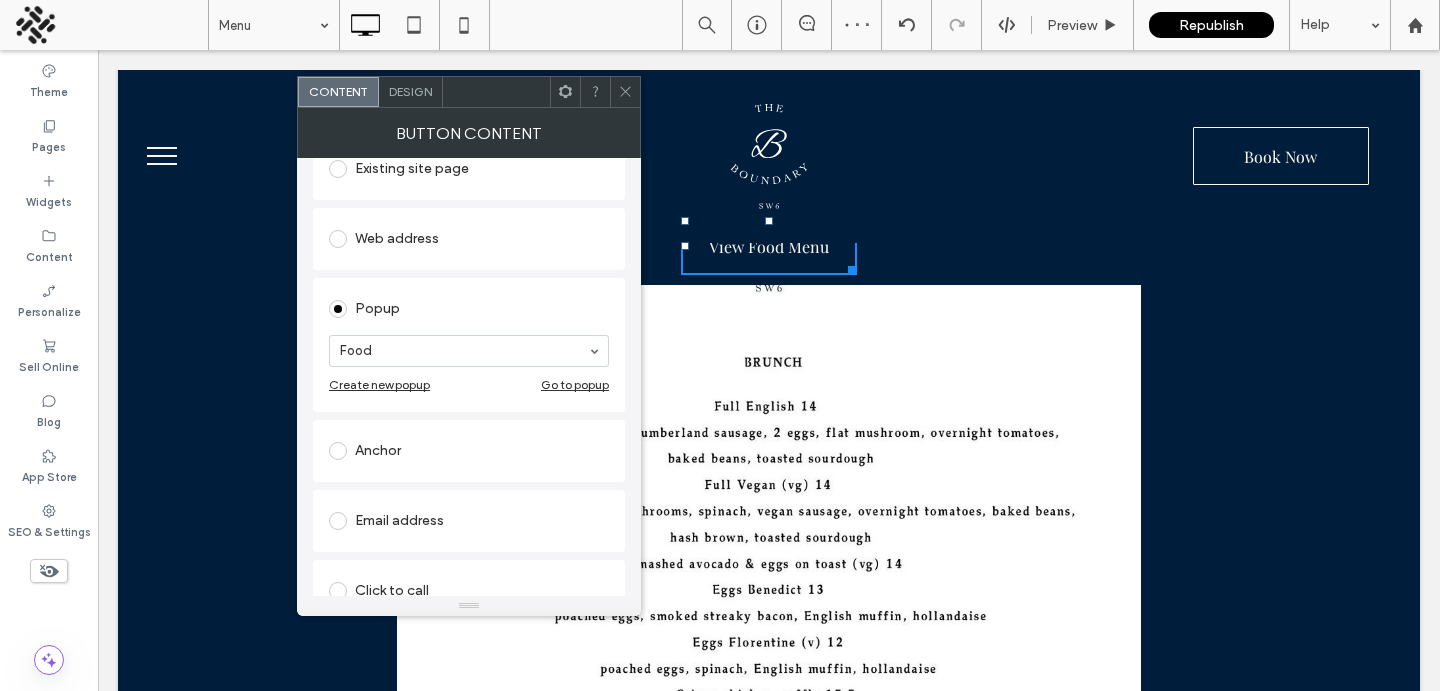 click on "Go to popup" at bounding box center (575, 384) 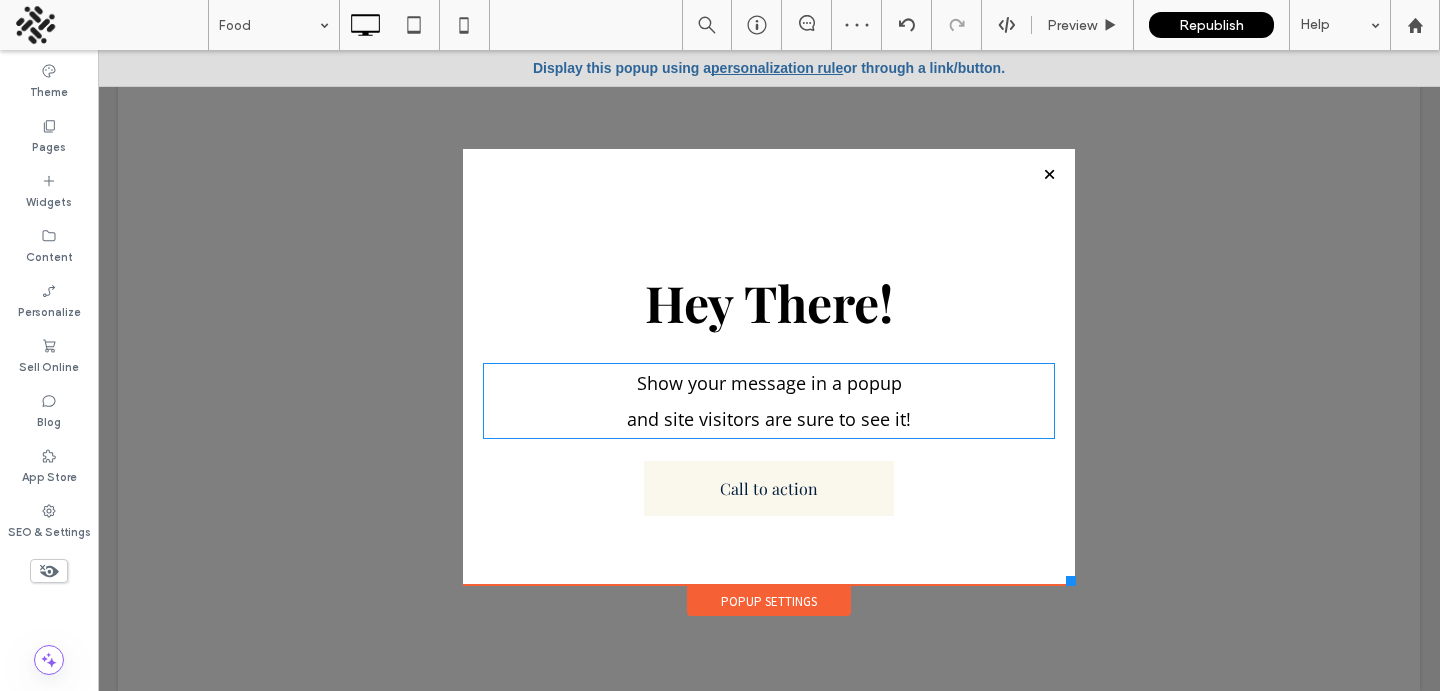 scroll, scrollTop: 0, scrollLeft: 0, axis: both 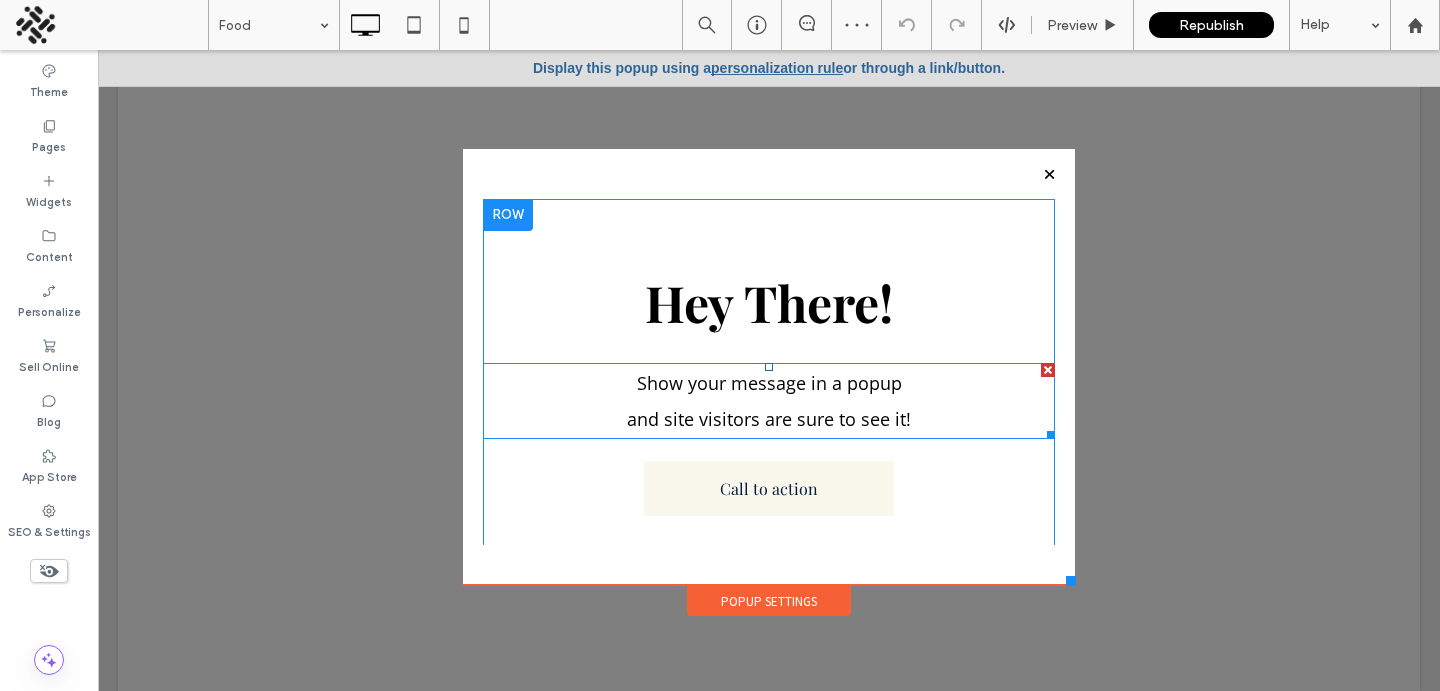 click at bounding box center [1048, 370] 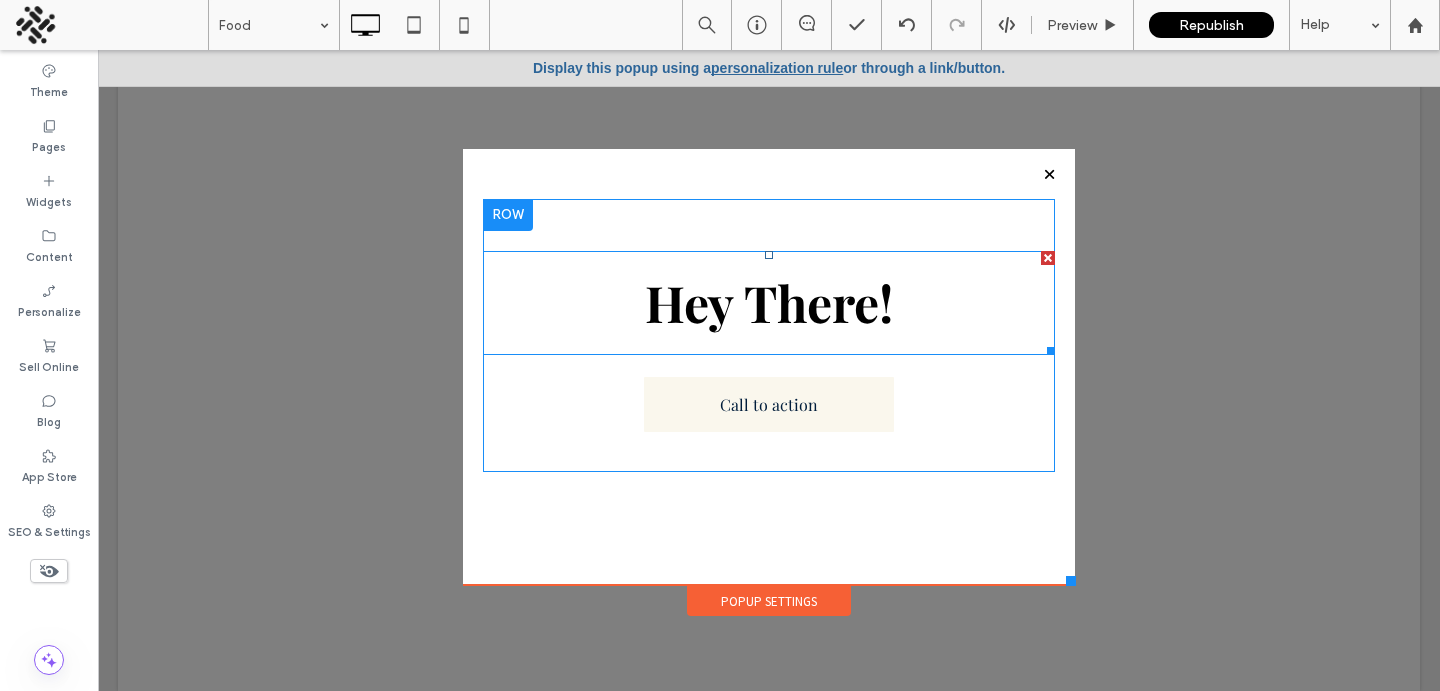 click at bounding box center [1048, 258] 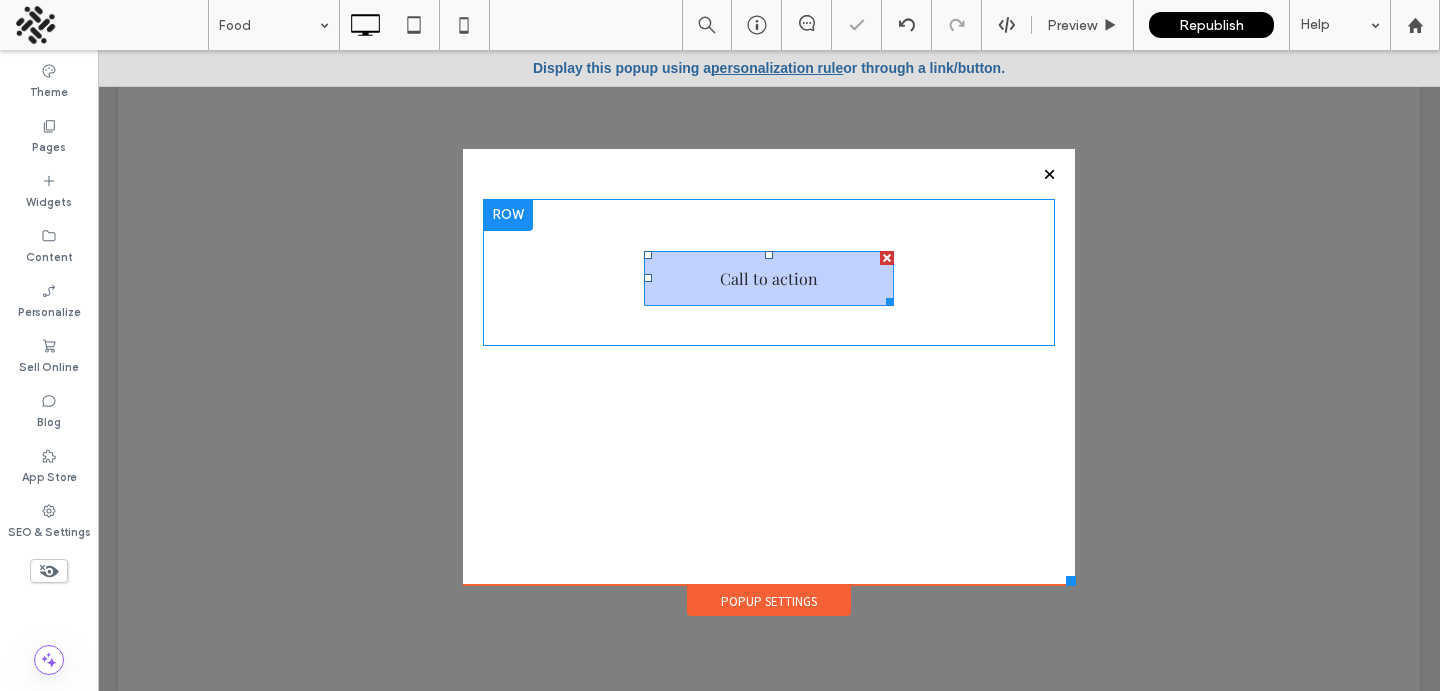 click at bounding box center [887, 258] 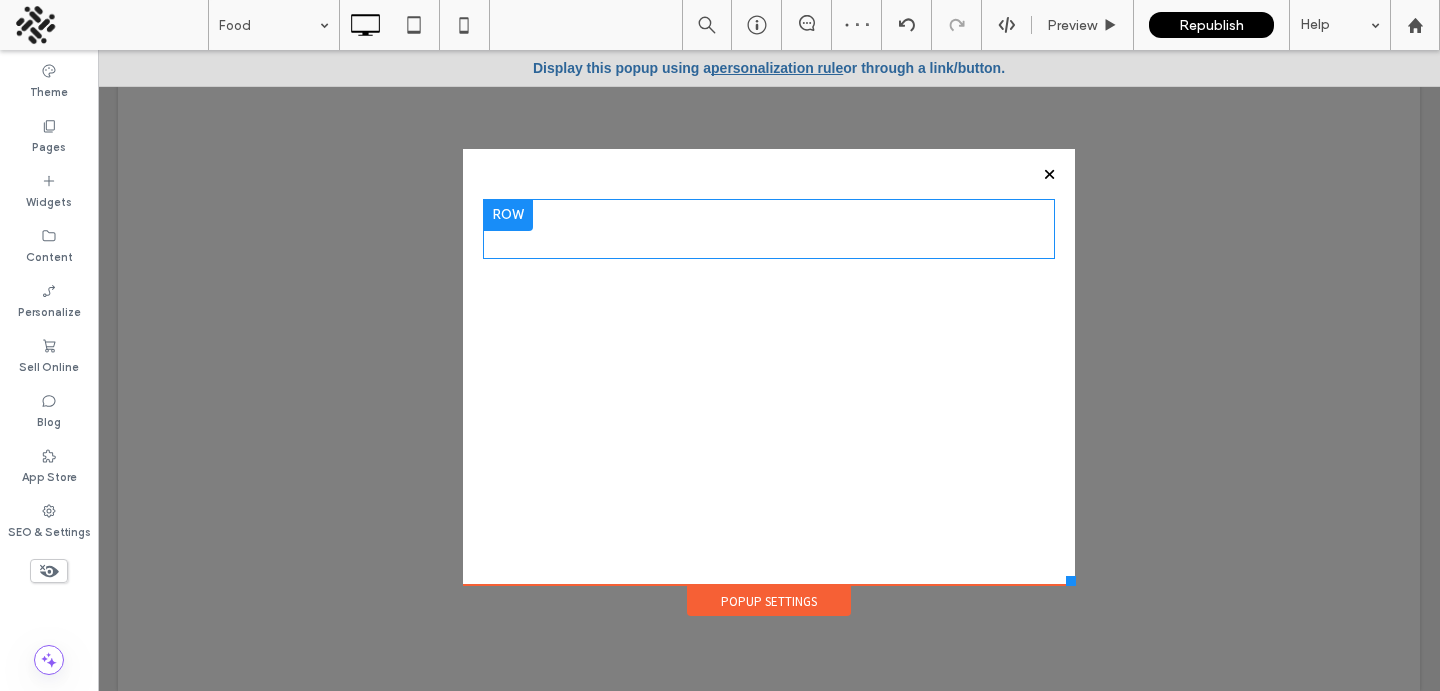 click at bounding box center [508, 215] 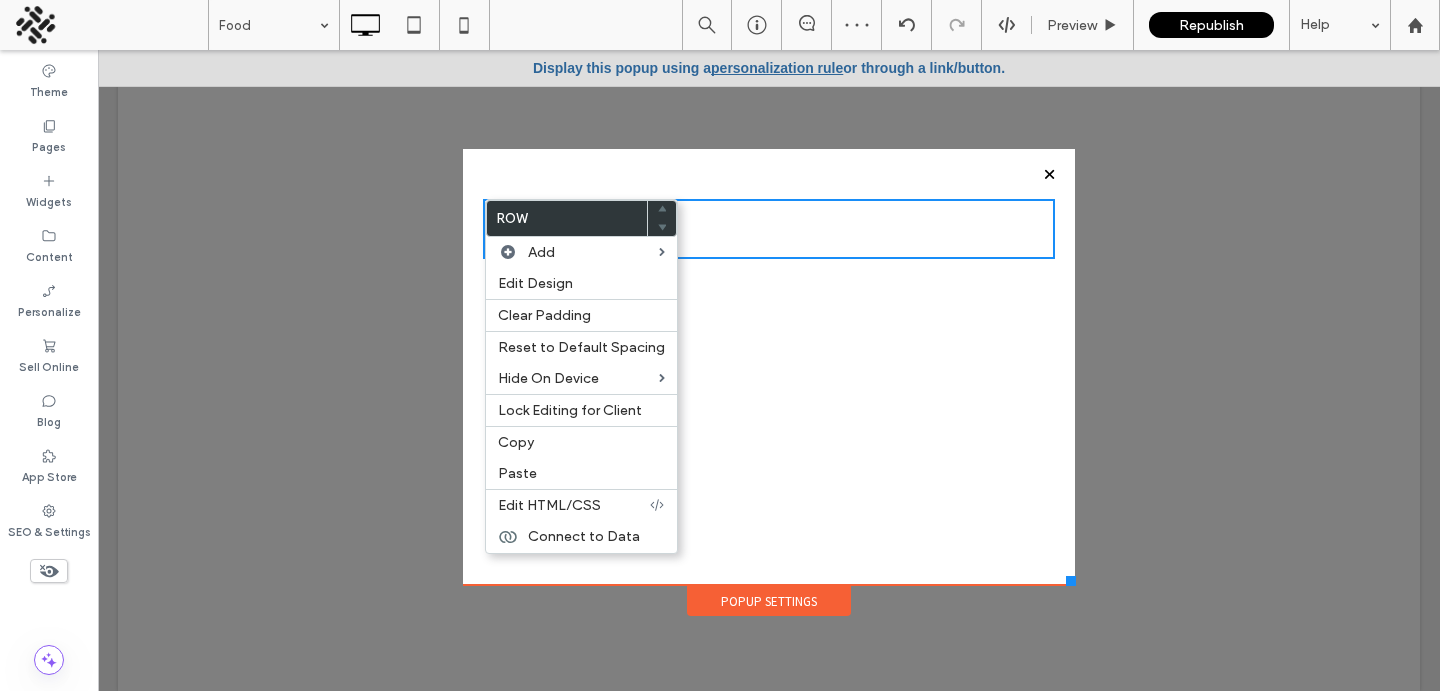 click on "Click To Paste" at bounding box center (769, 372) 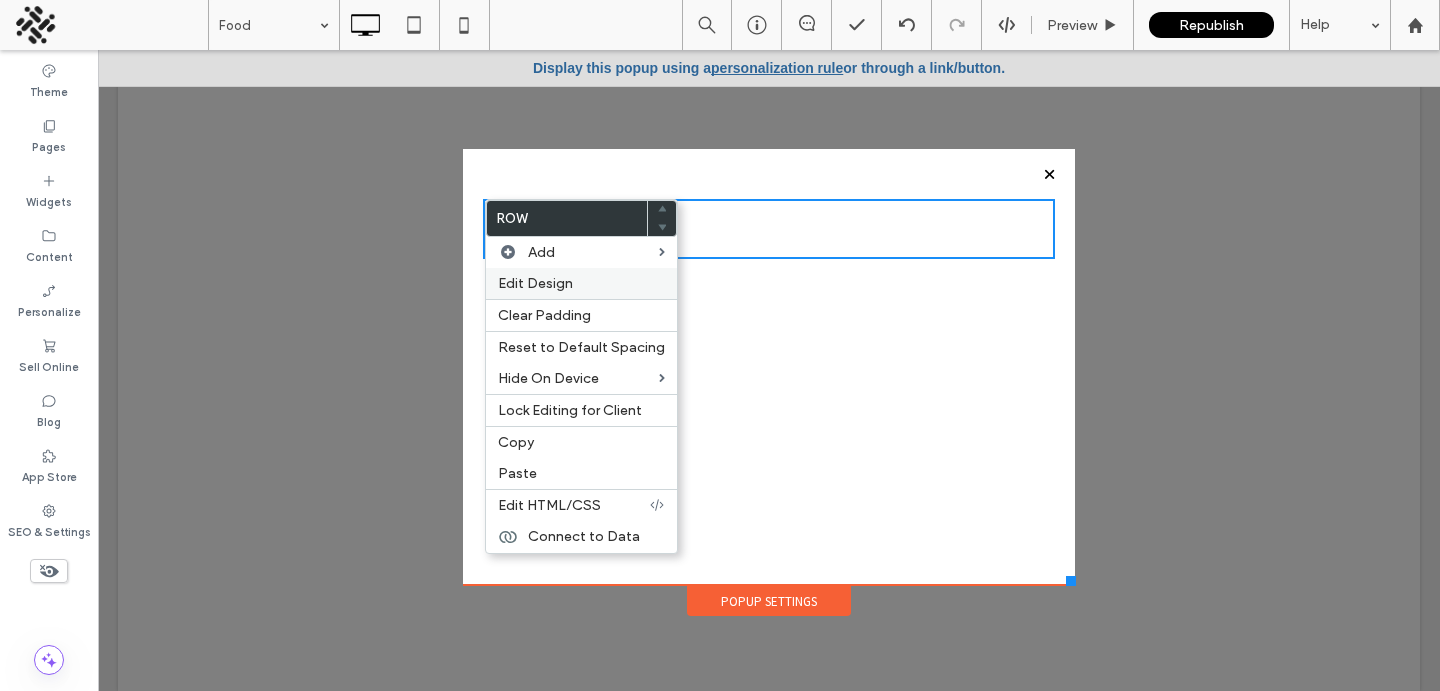 click on "Edit Design" at bounding box center (535, 283) 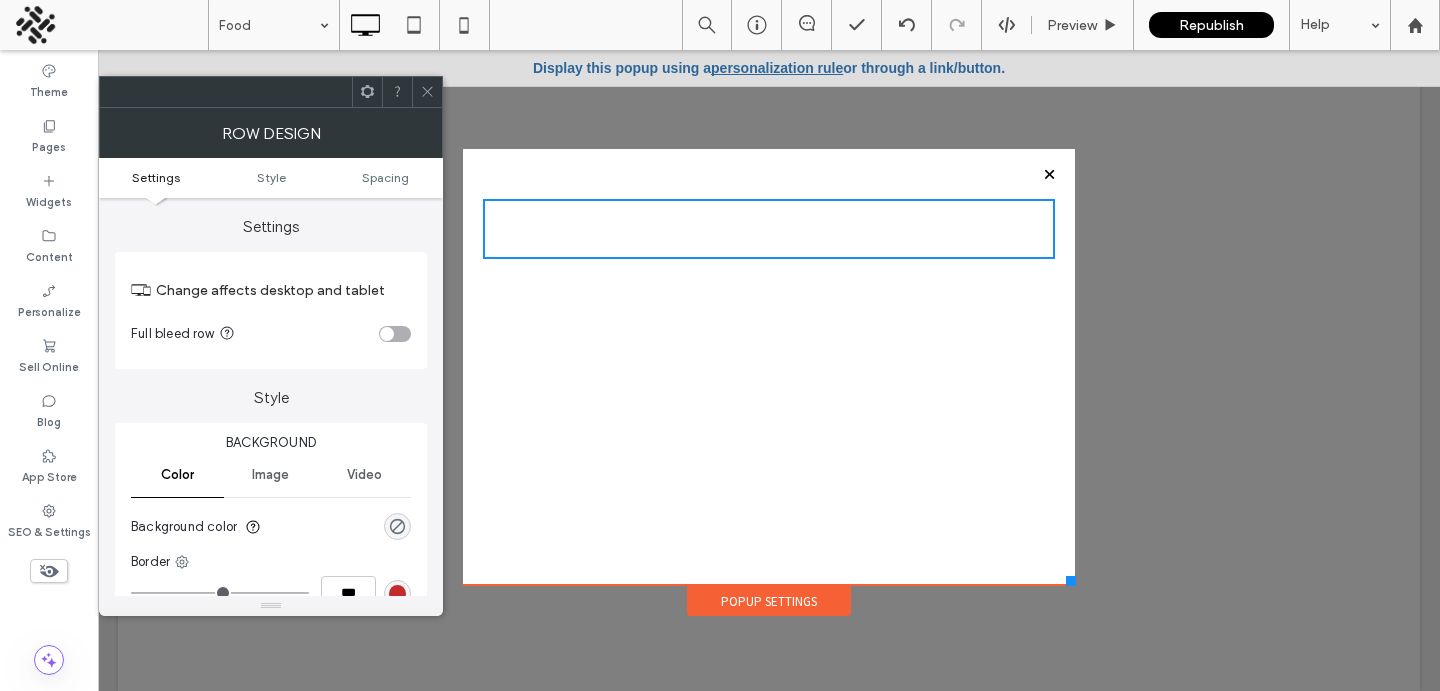 click at bounding box center (427, 92) 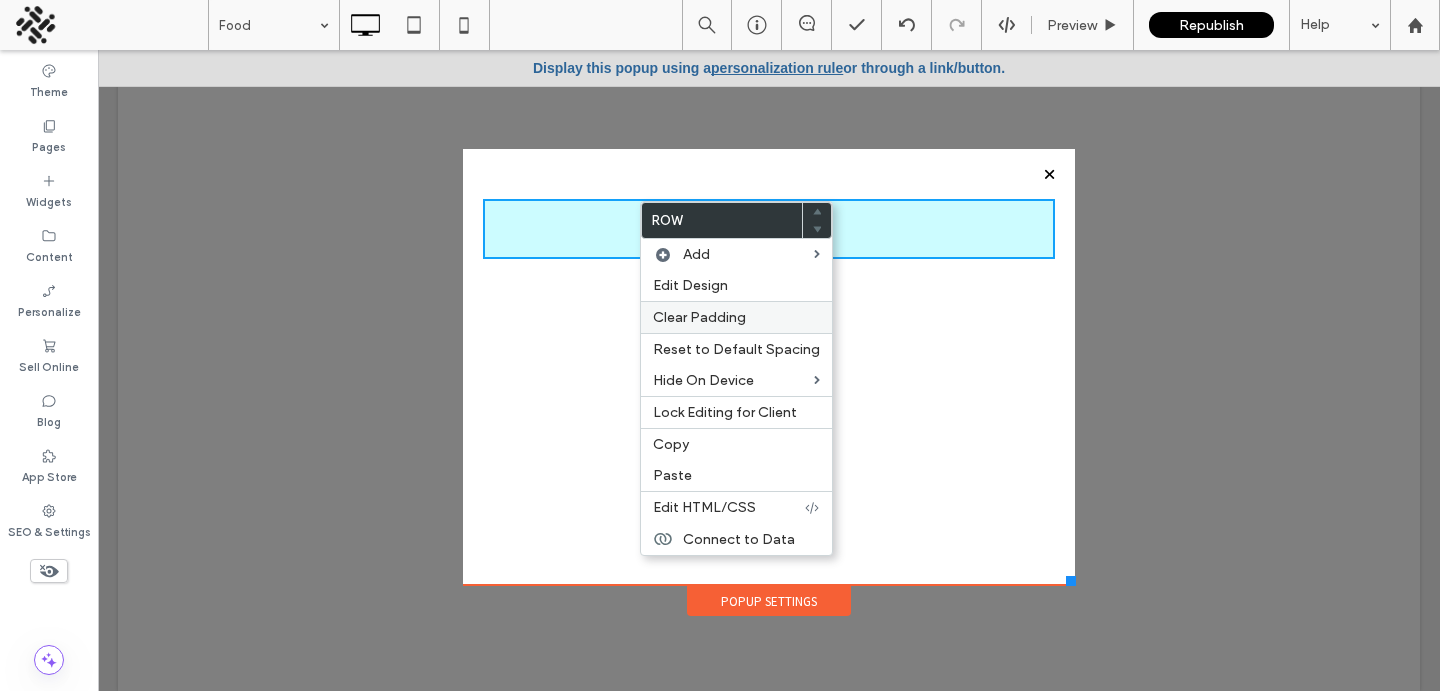 click on "Clear Padding" at bounding box center (699, 317) 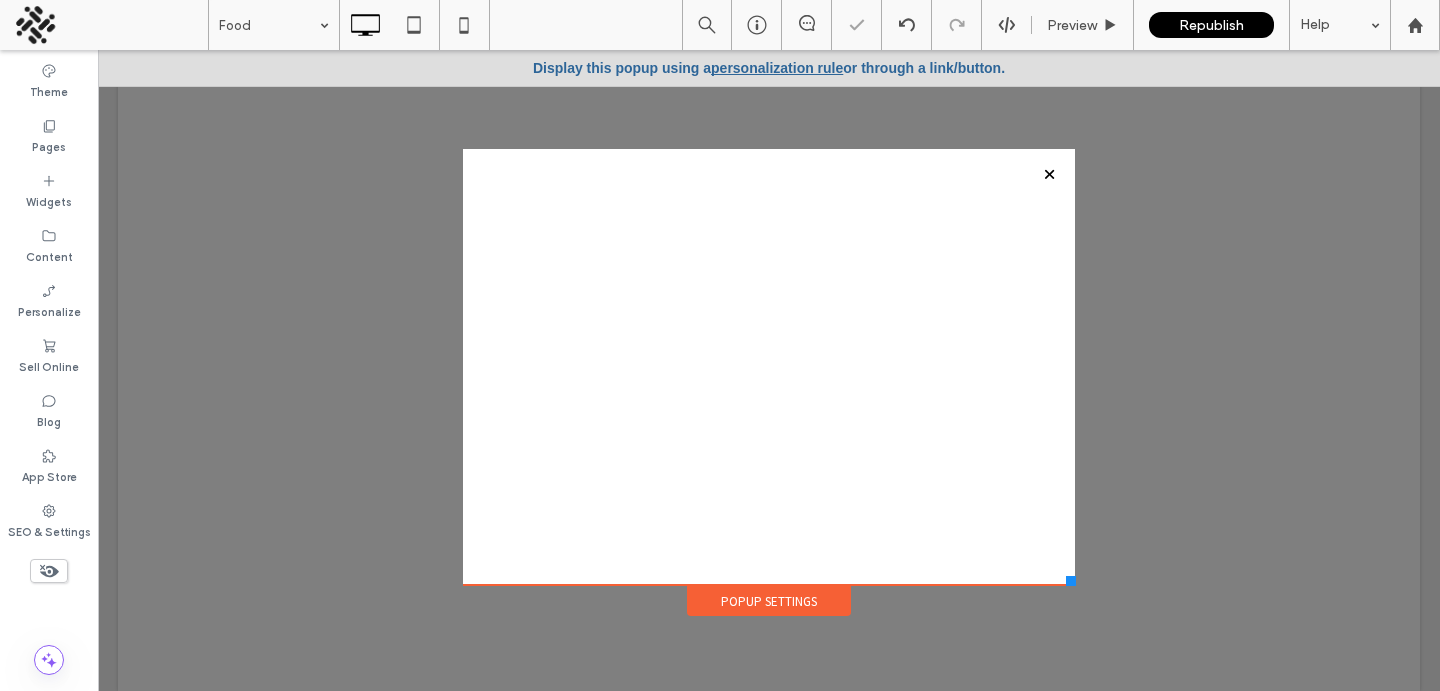 click on "Click To Paste" at bounding box center [769, 372] 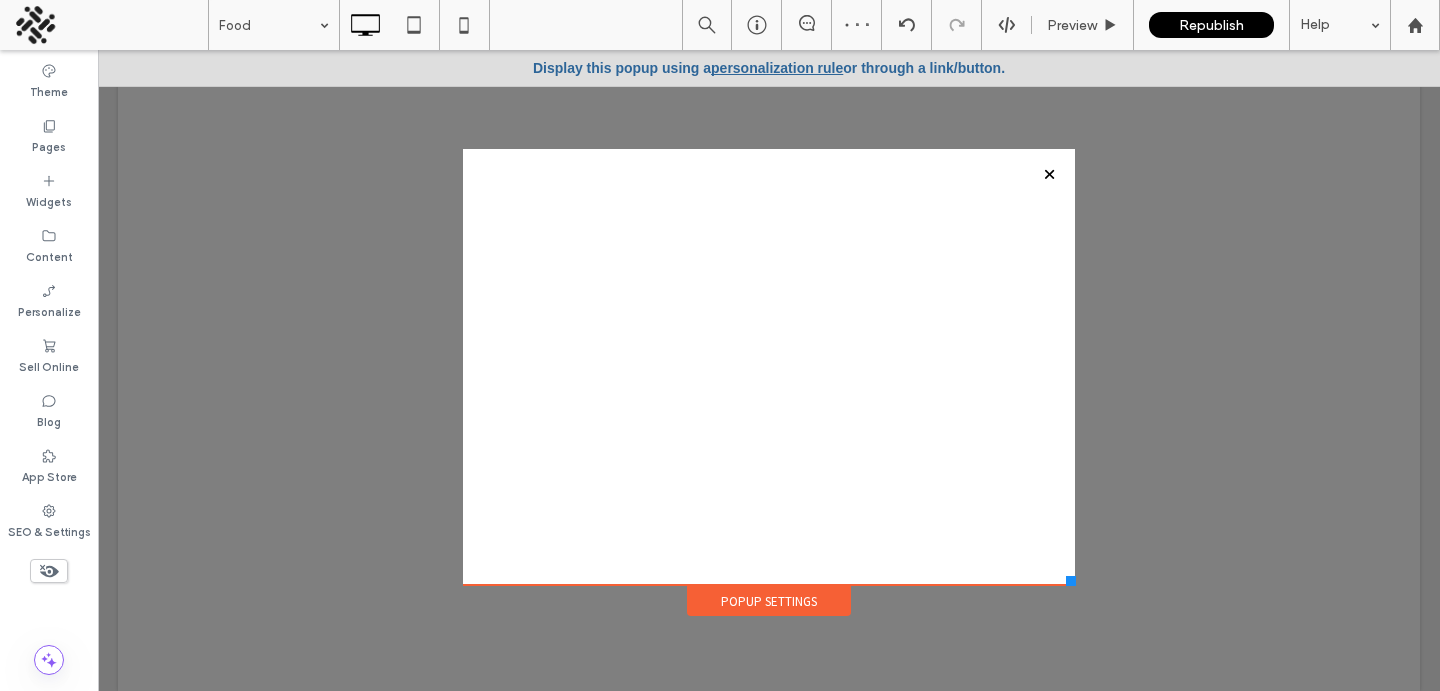 click on "Popup Settings" at bounding box center (769, 601) 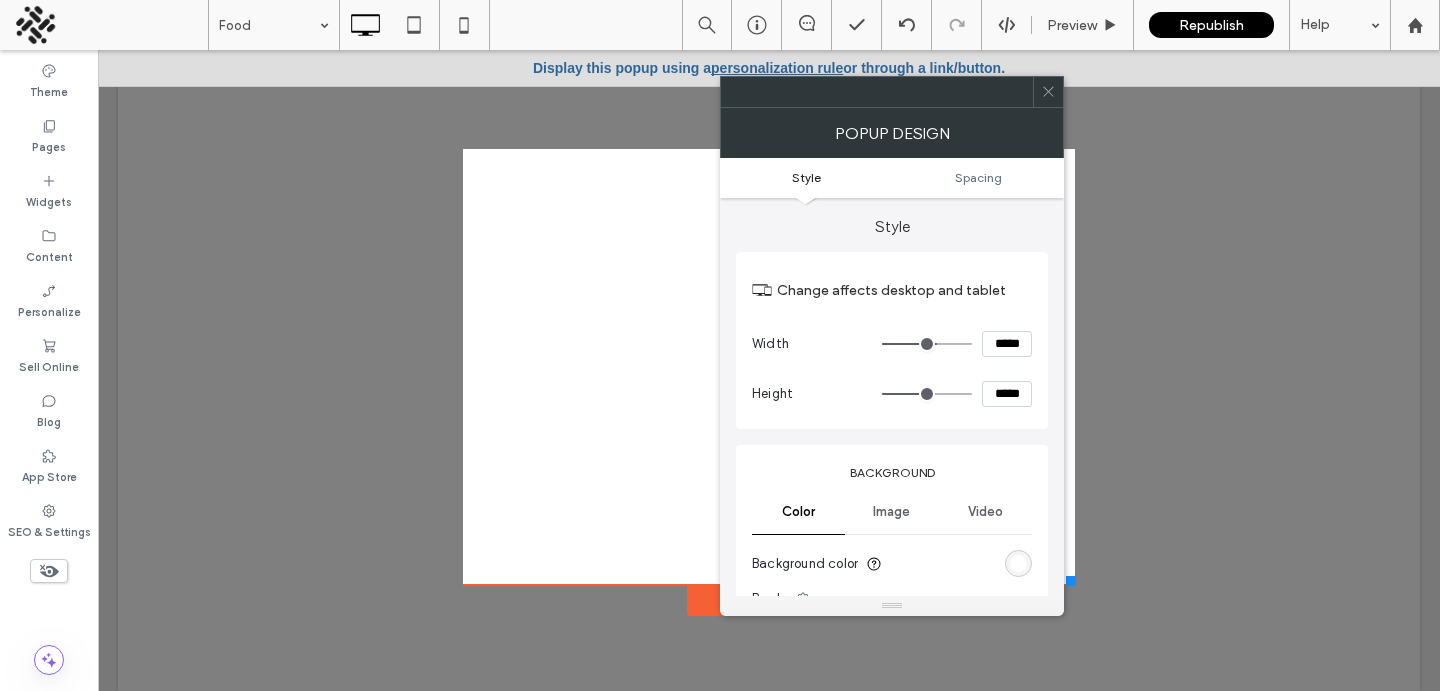 click on "Style Spacing" at bounding box center (892, 178) 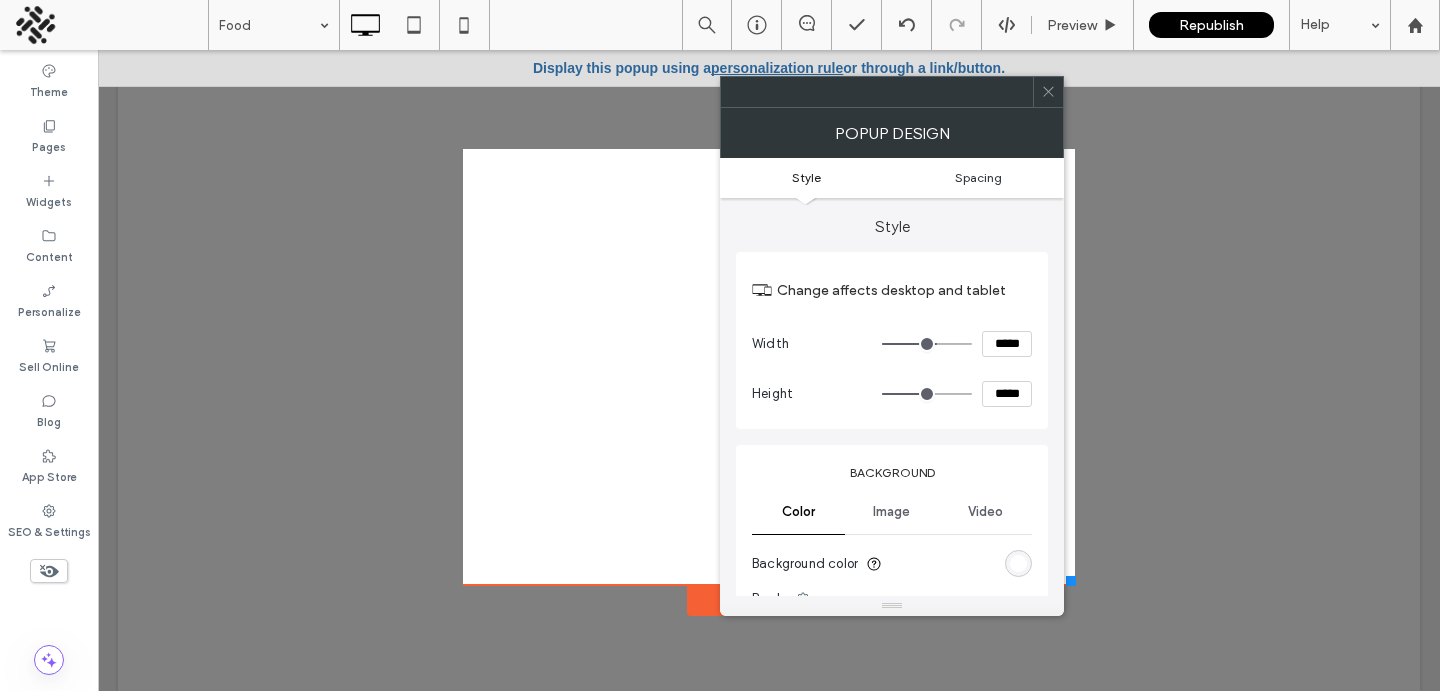 click on "Spacing" at bounding box center [978, 177] 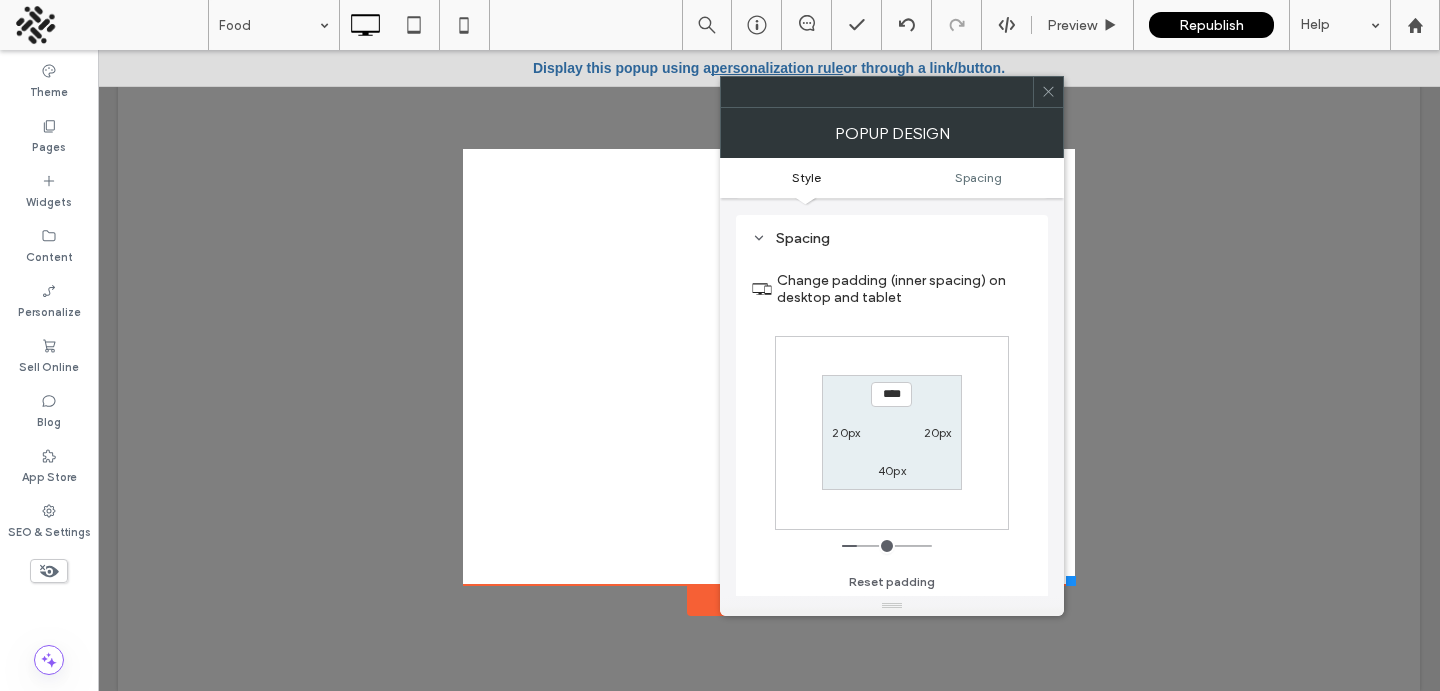scroll, scrollTop: 716, scrollLeft: 0, axis: vertical 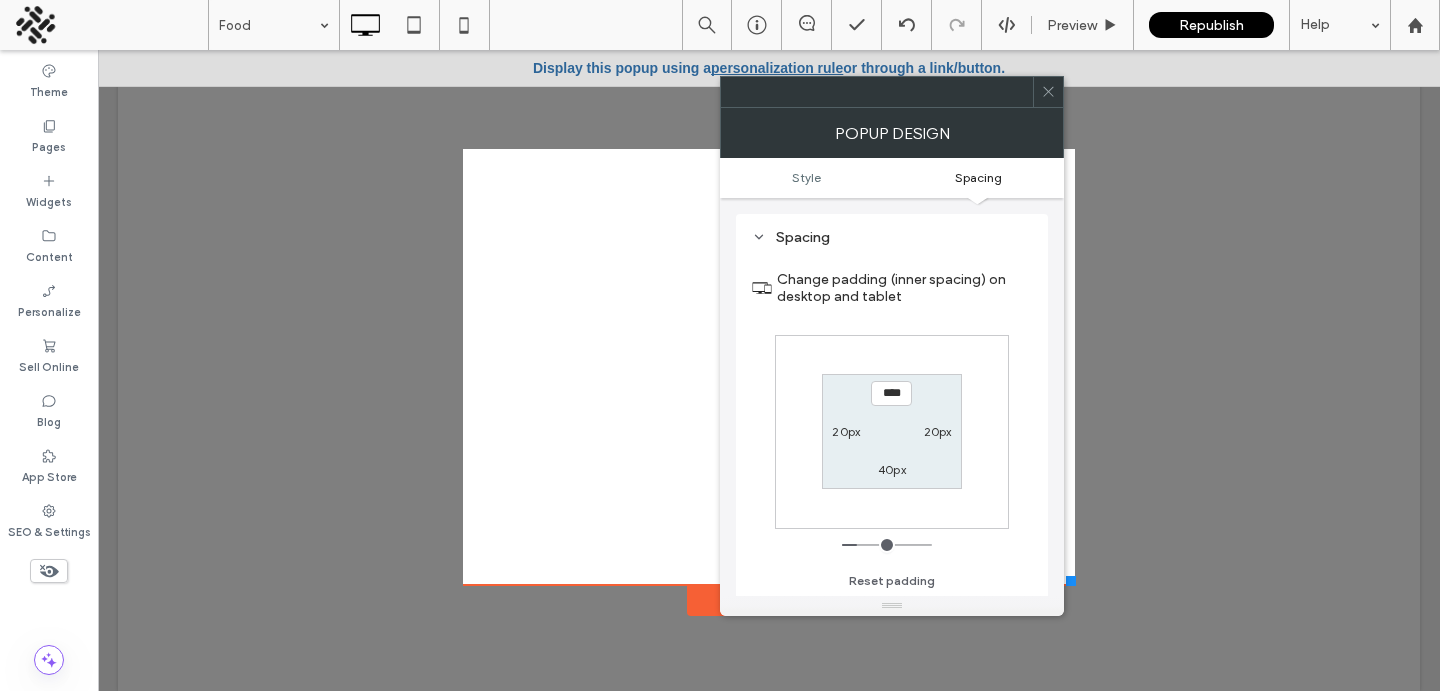type on "*" 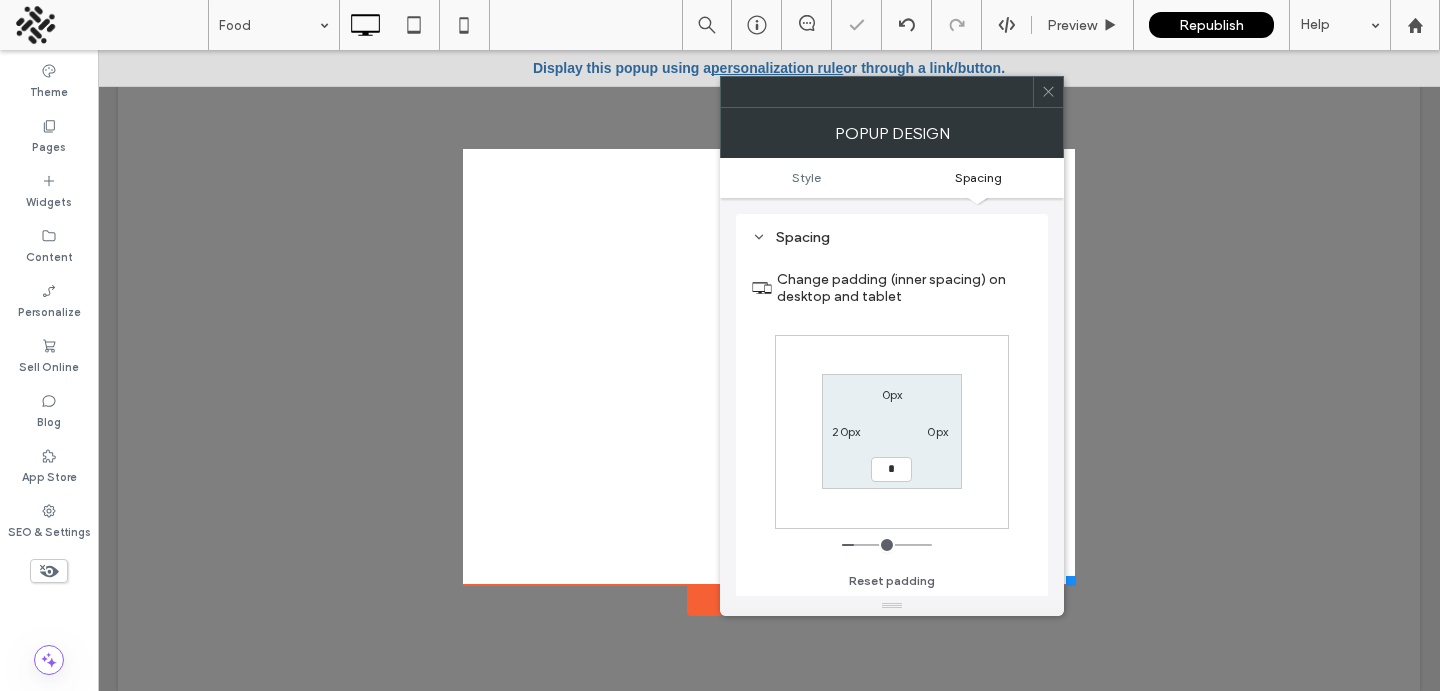 type on "**" 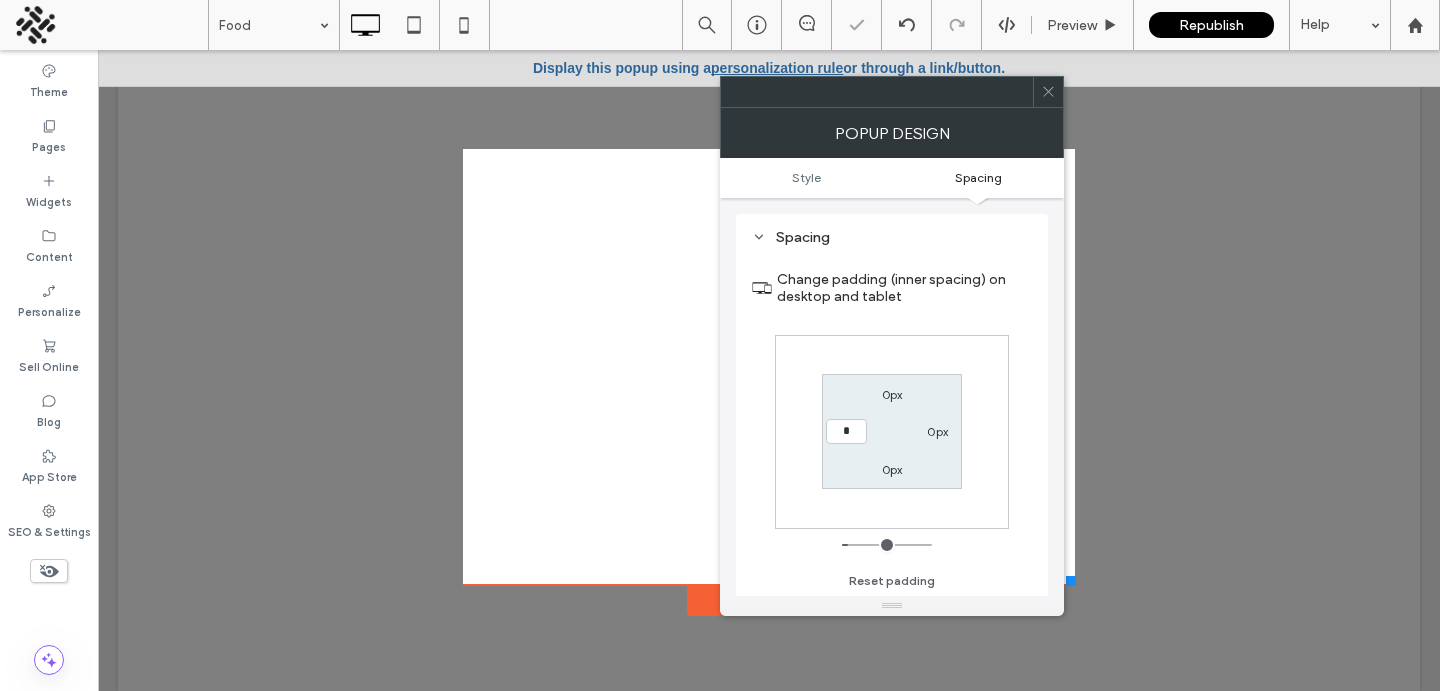 type on "*" 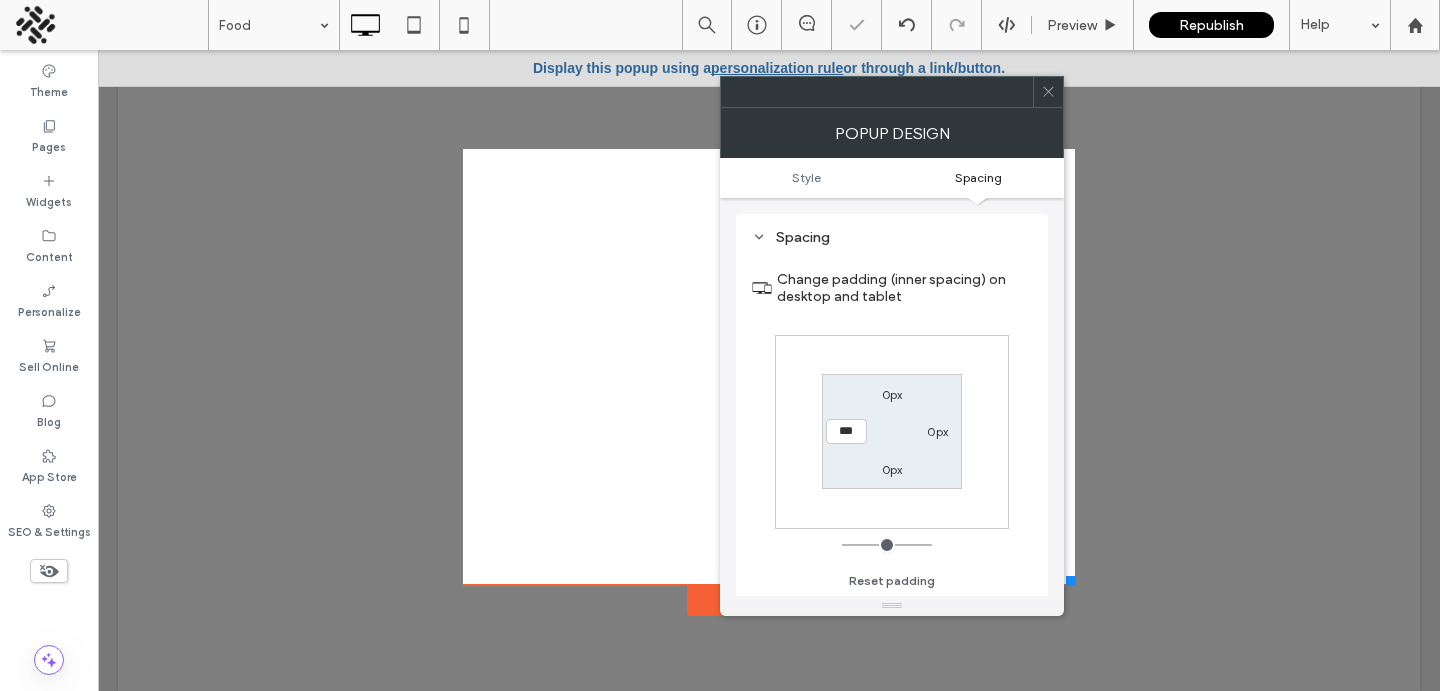 click at bounding box center [1048, 92] 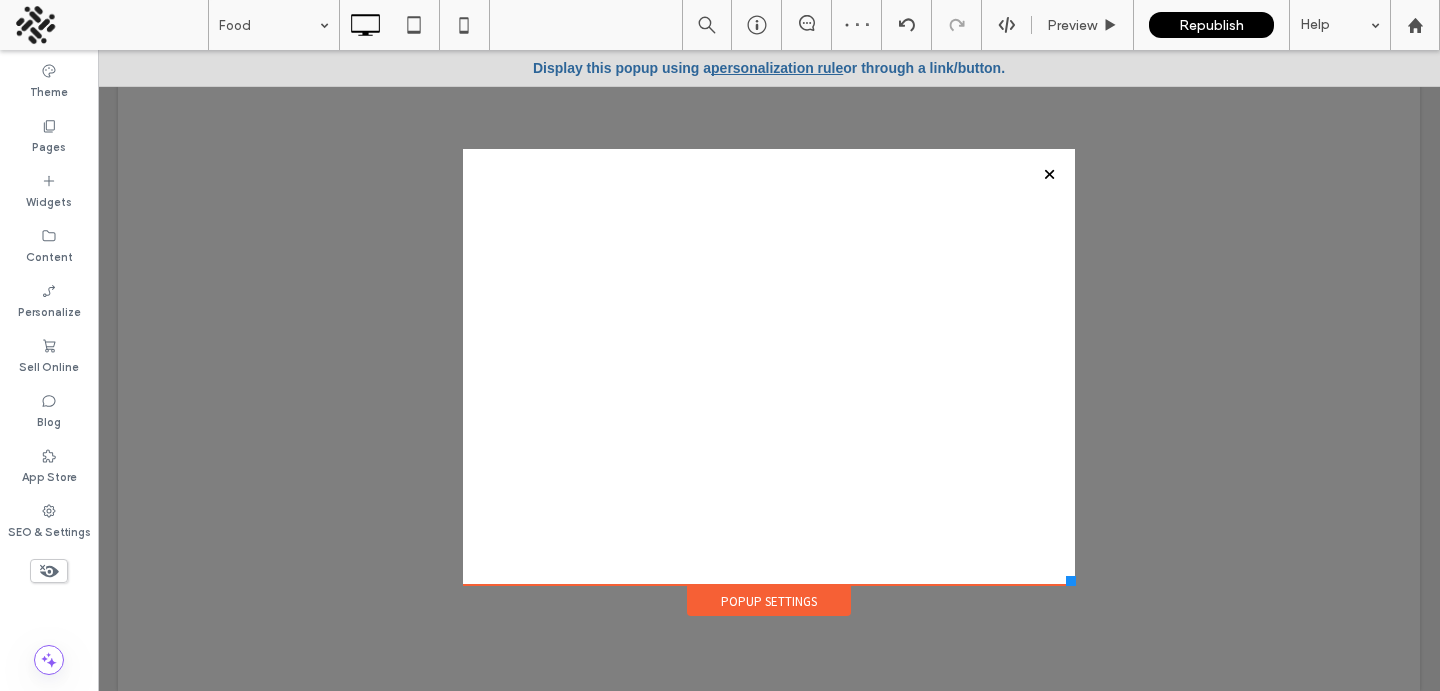 click on "Click To Paste" at bounding box center [769, 367] 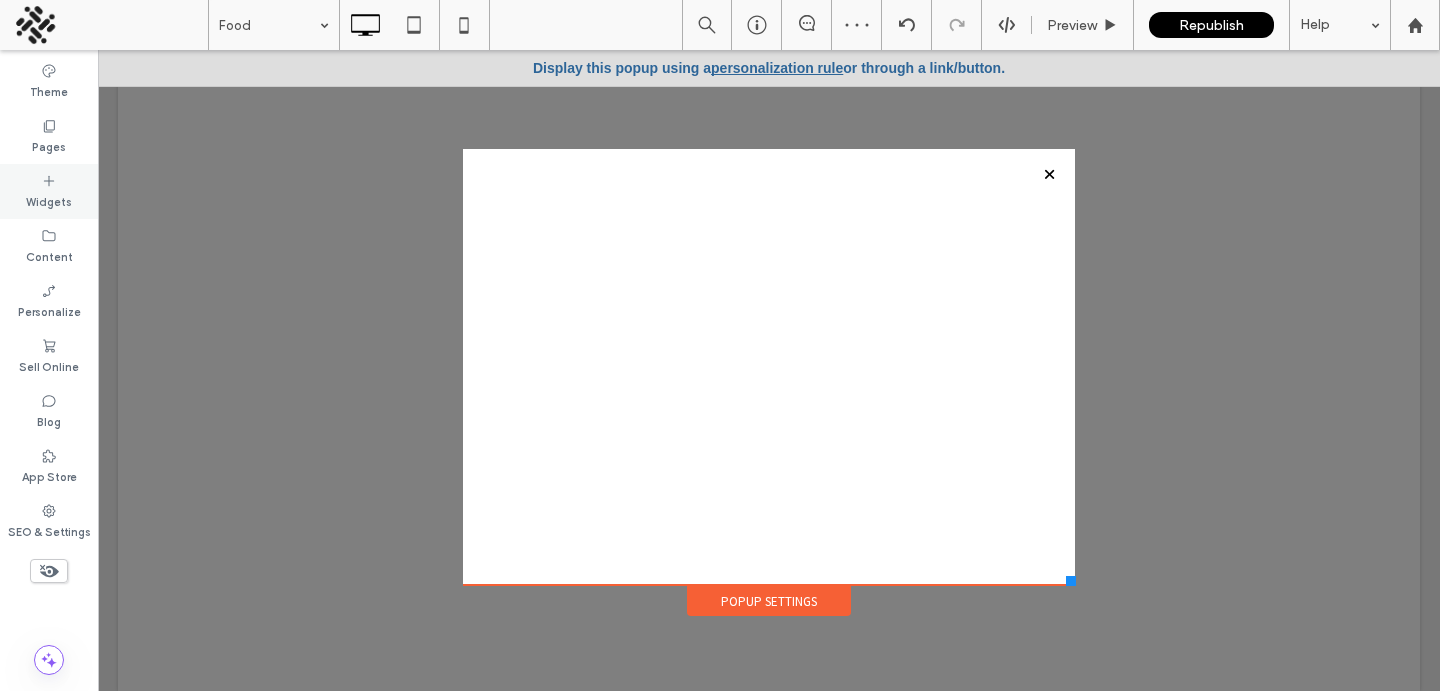 click on "Widgets" at bounding box center [49, 200] 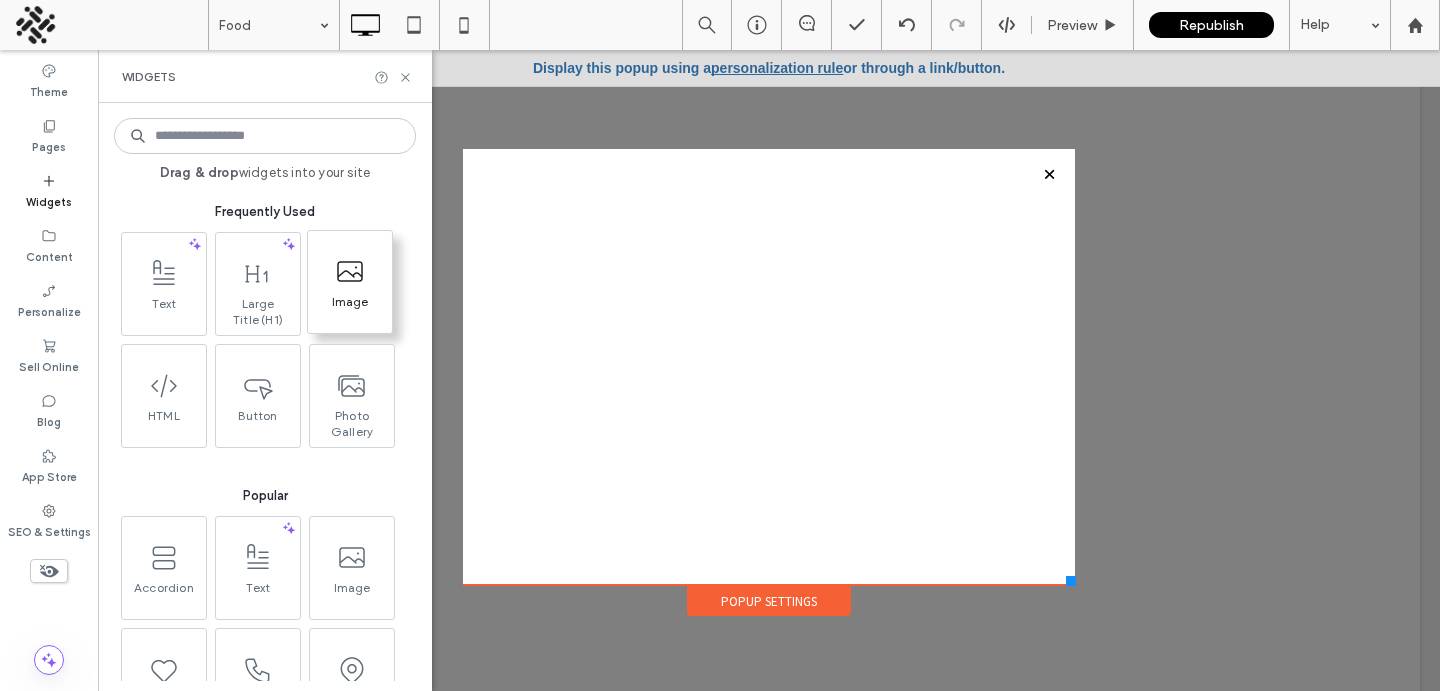 click on "Image" at bounding box center (350, 308) 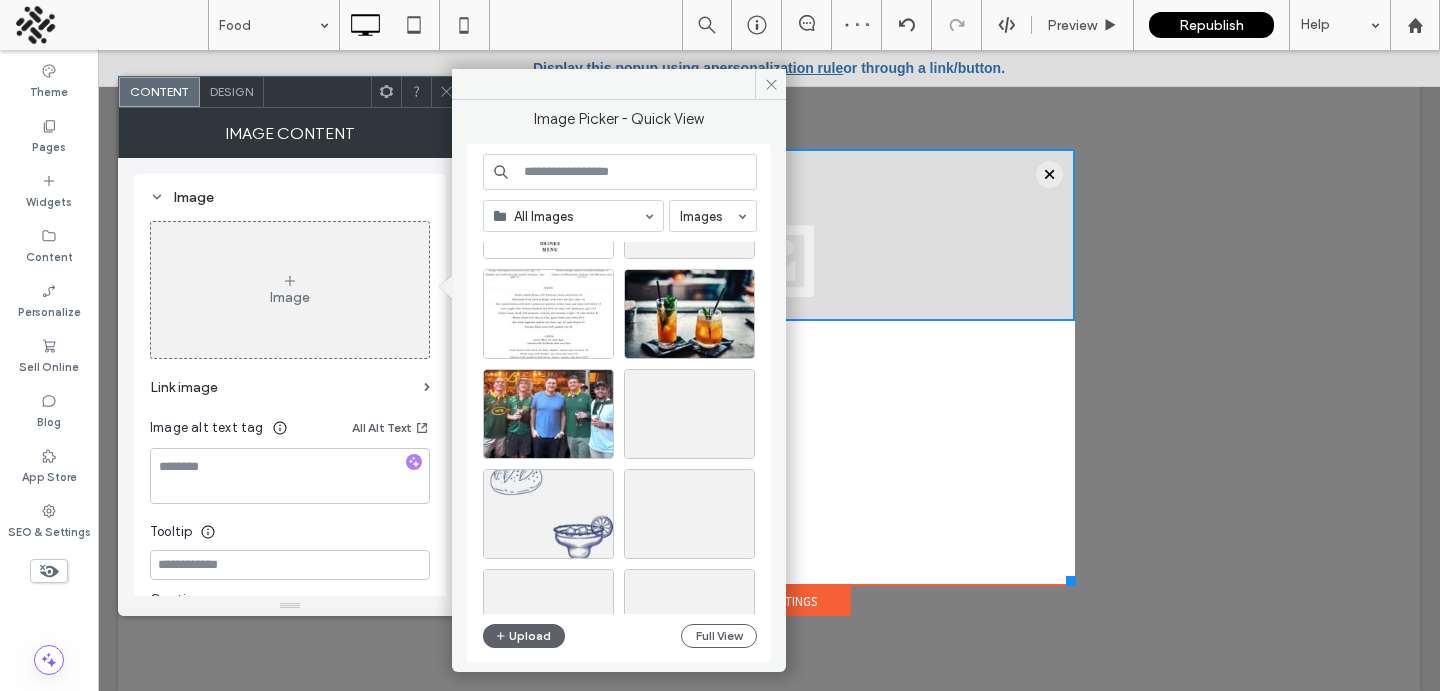 scroll, scrollTop: 363, scrollLeft: 0, axis: vertical 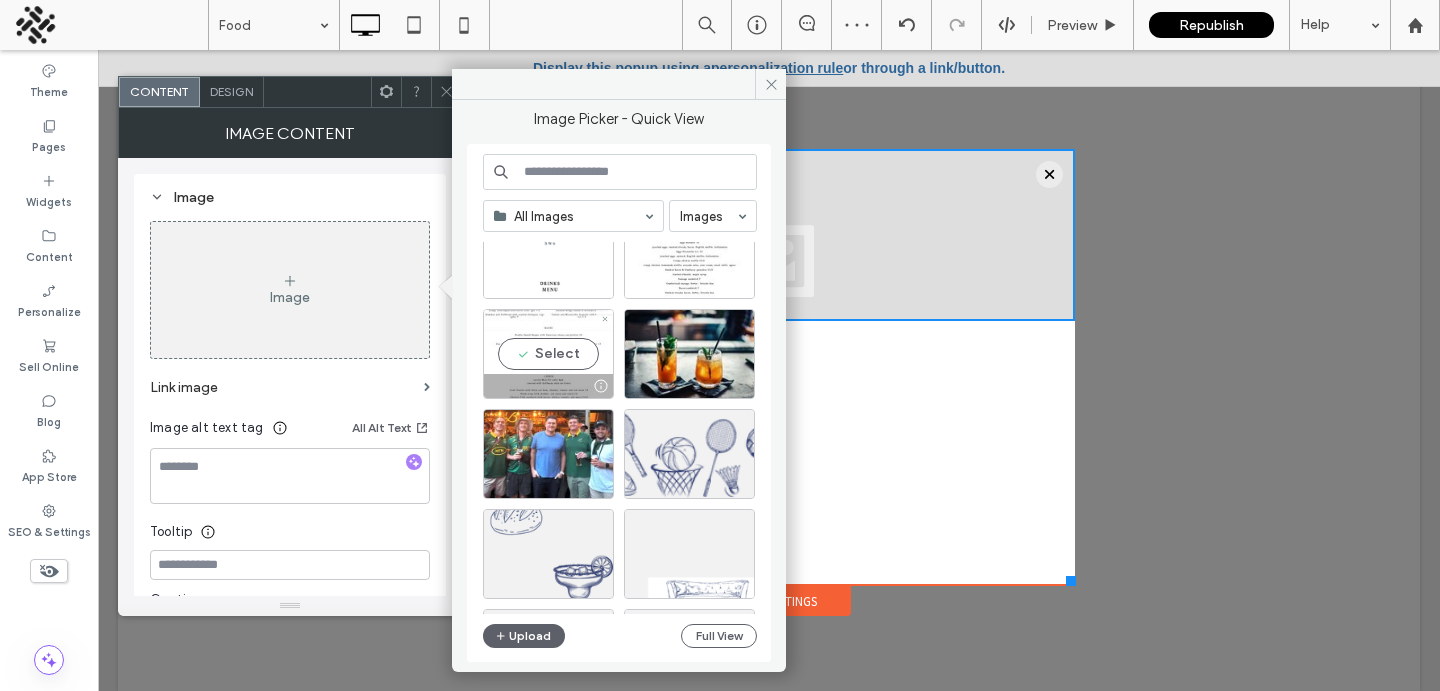click on "Select" at bounding box center [548, 354] 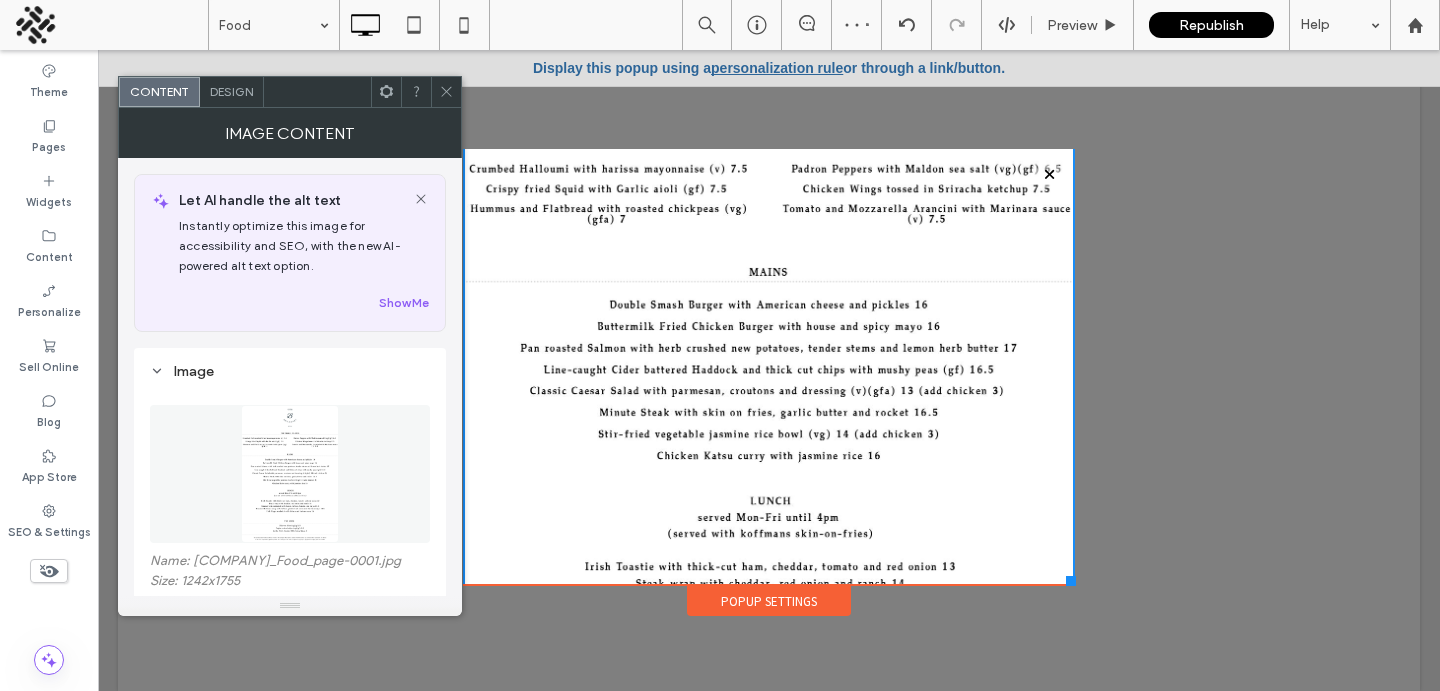 scroll, scrollTop: 0, scrollLeft: 0, axis: both 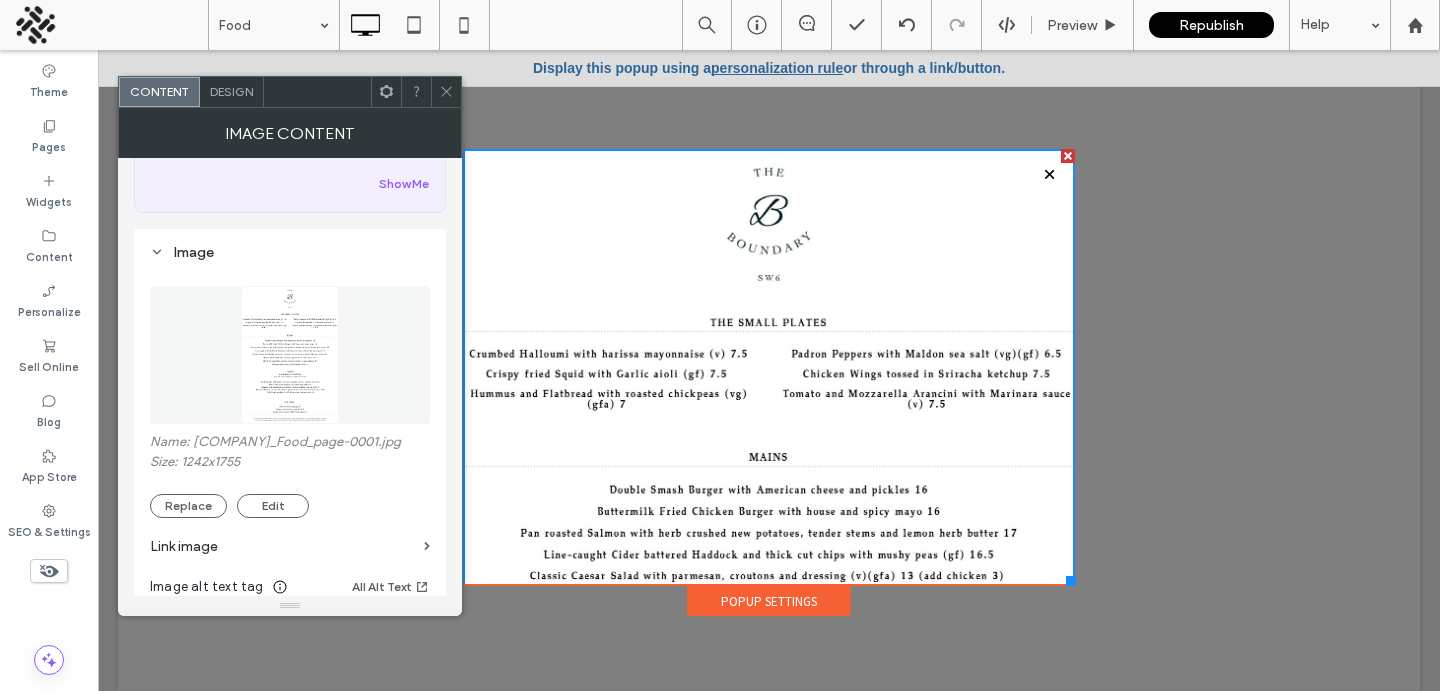 click on "Popup Settings" at bounding box center [769, 601] 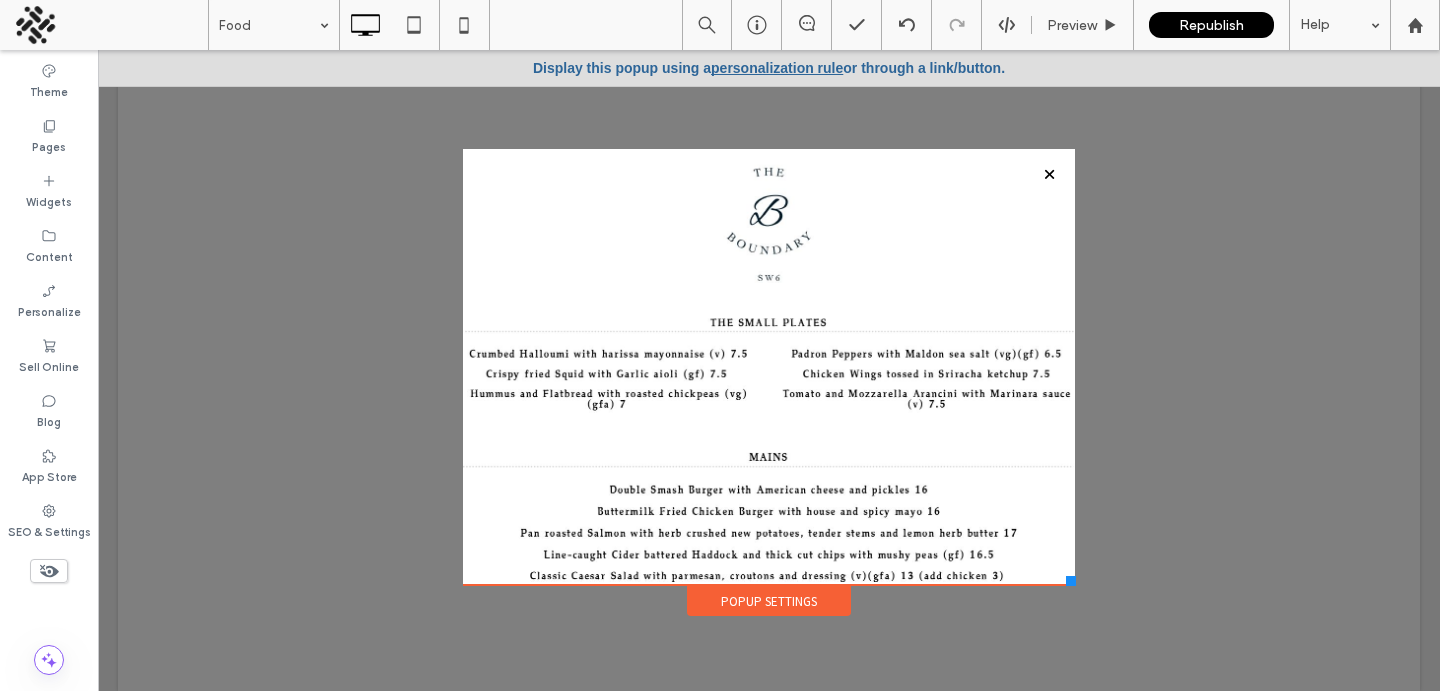 click on "Popup Settings" at bounding box center [769, 601] 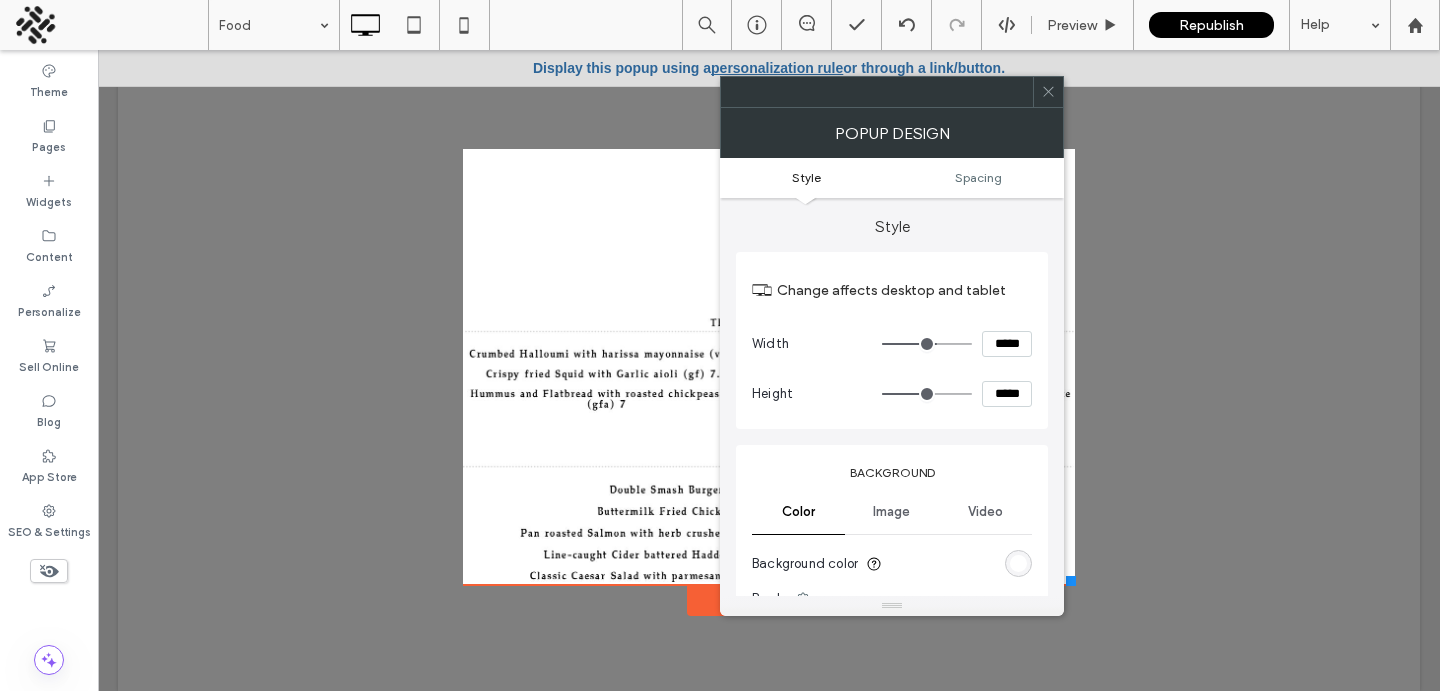 type on "***" 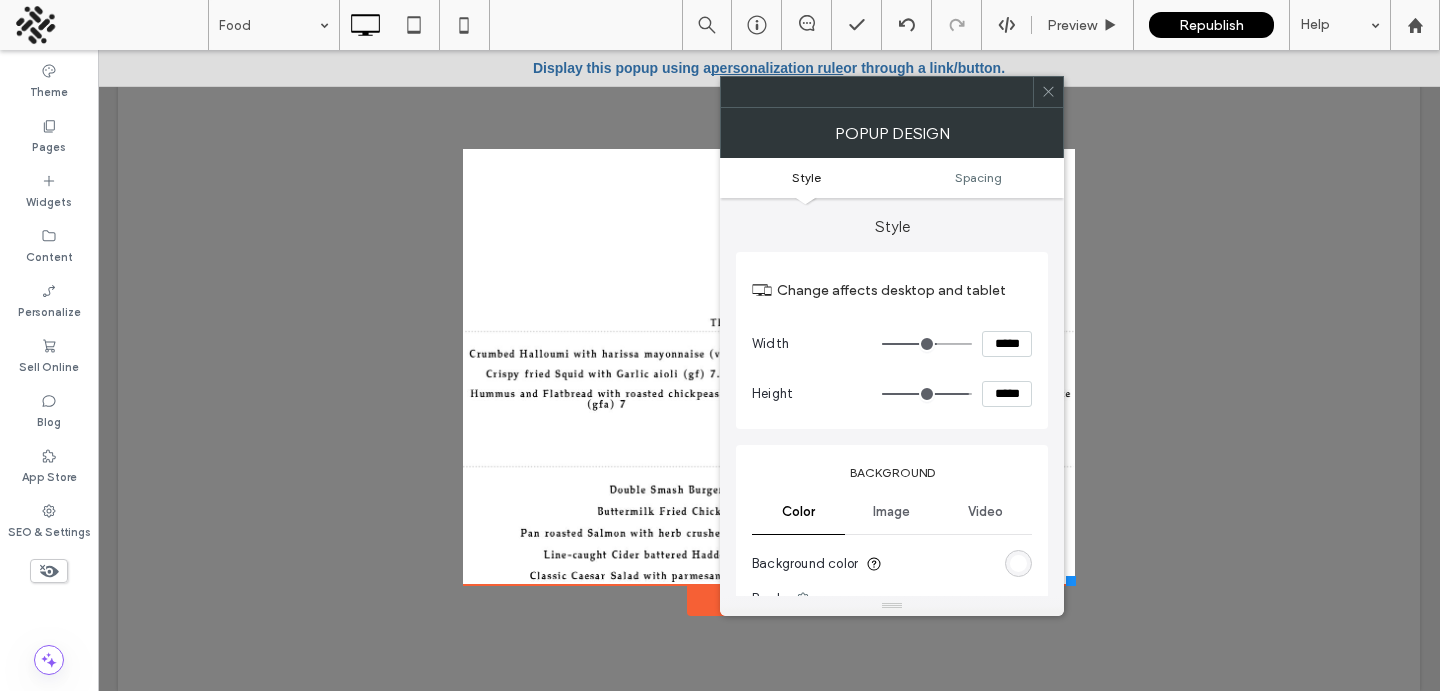 type on "***" 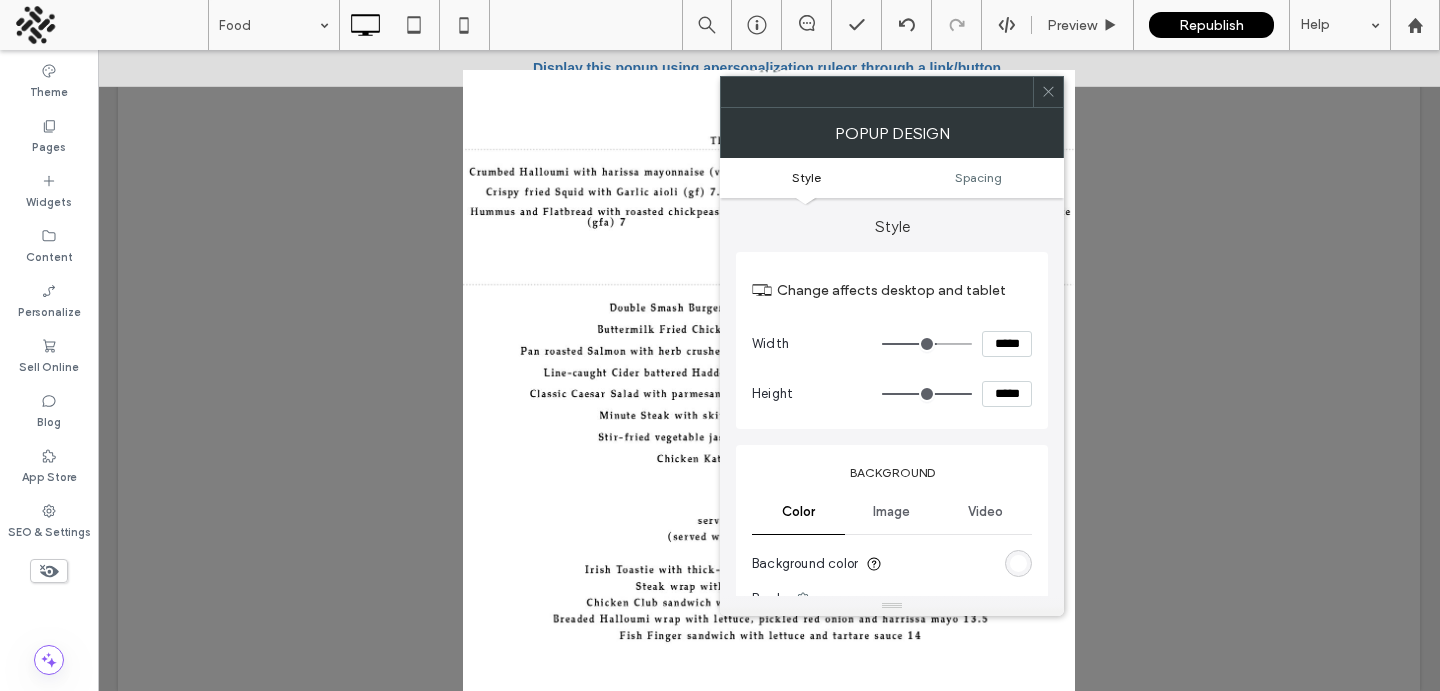 drag, startPoint x: 934, startPoint y: 390, endPoint x: 1042, endPoint y: 390, distance: 108 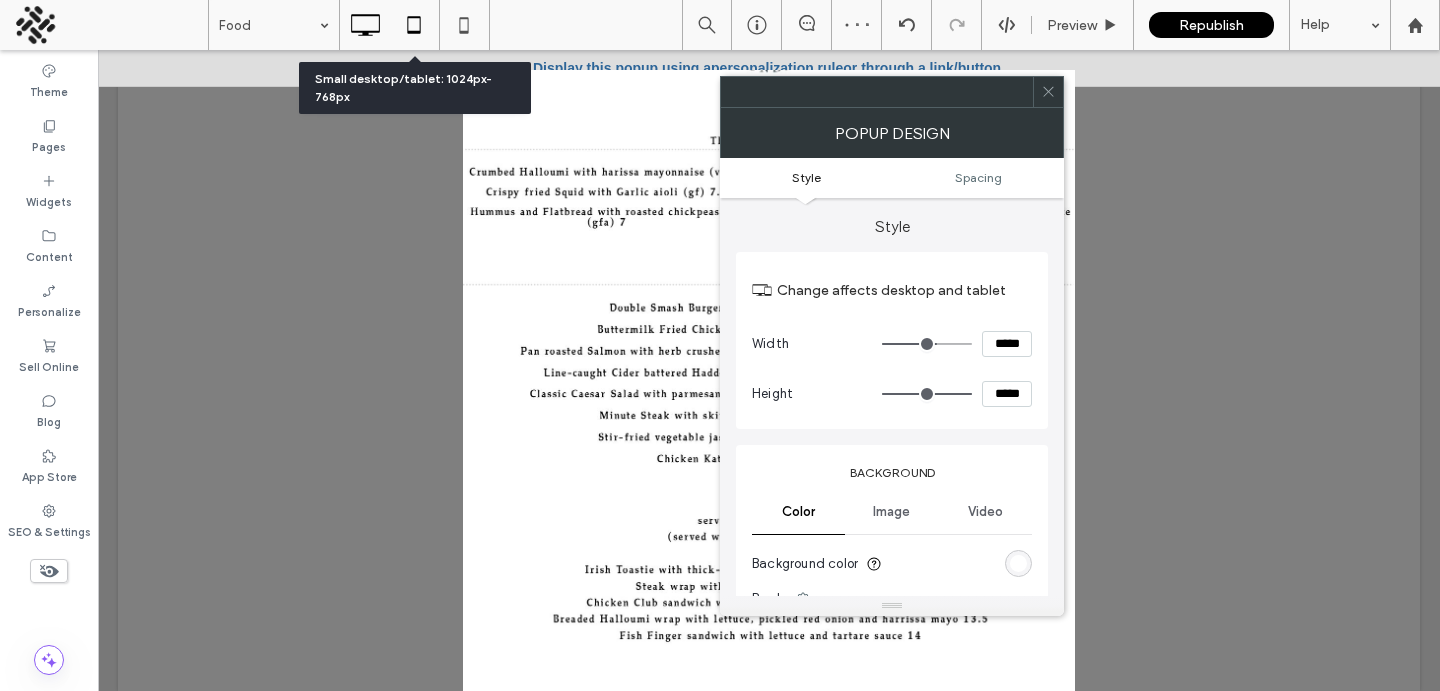 click 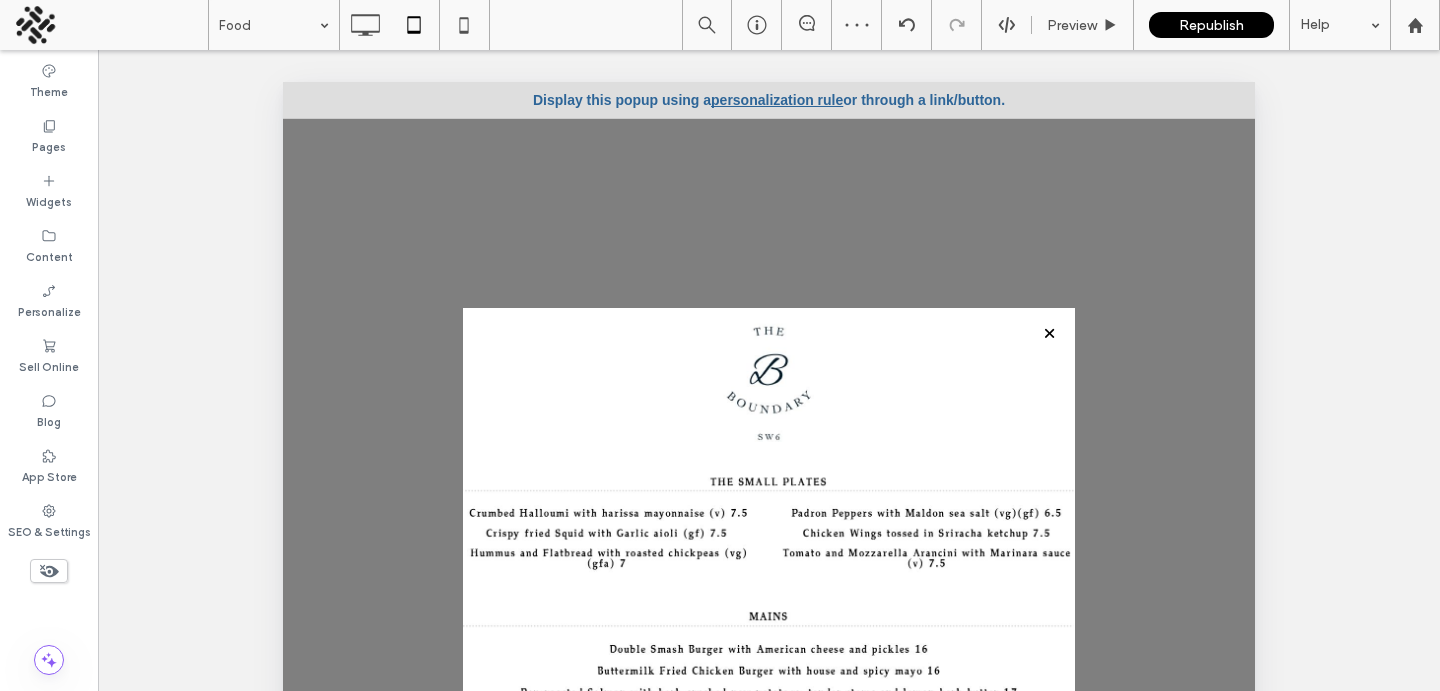 scroll, scrollTop: 285, scrollLeft: 0, axis: vertical 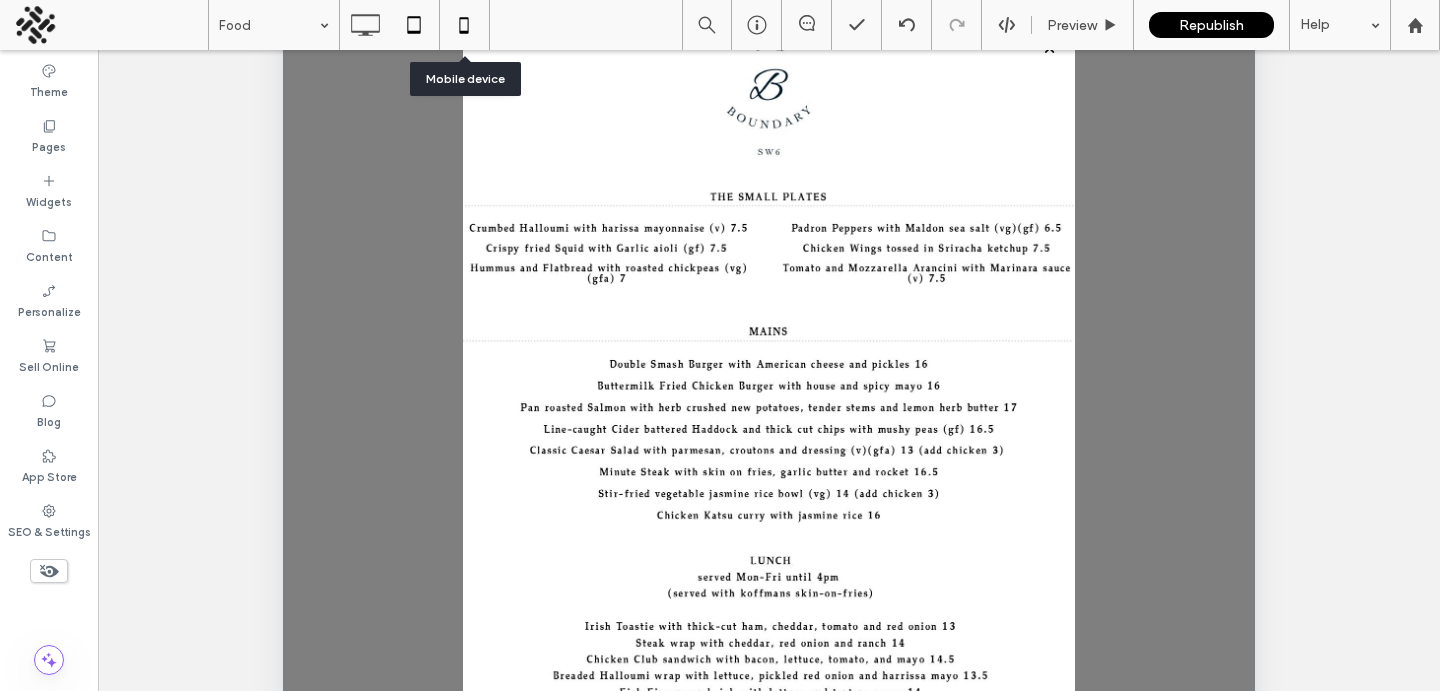 click 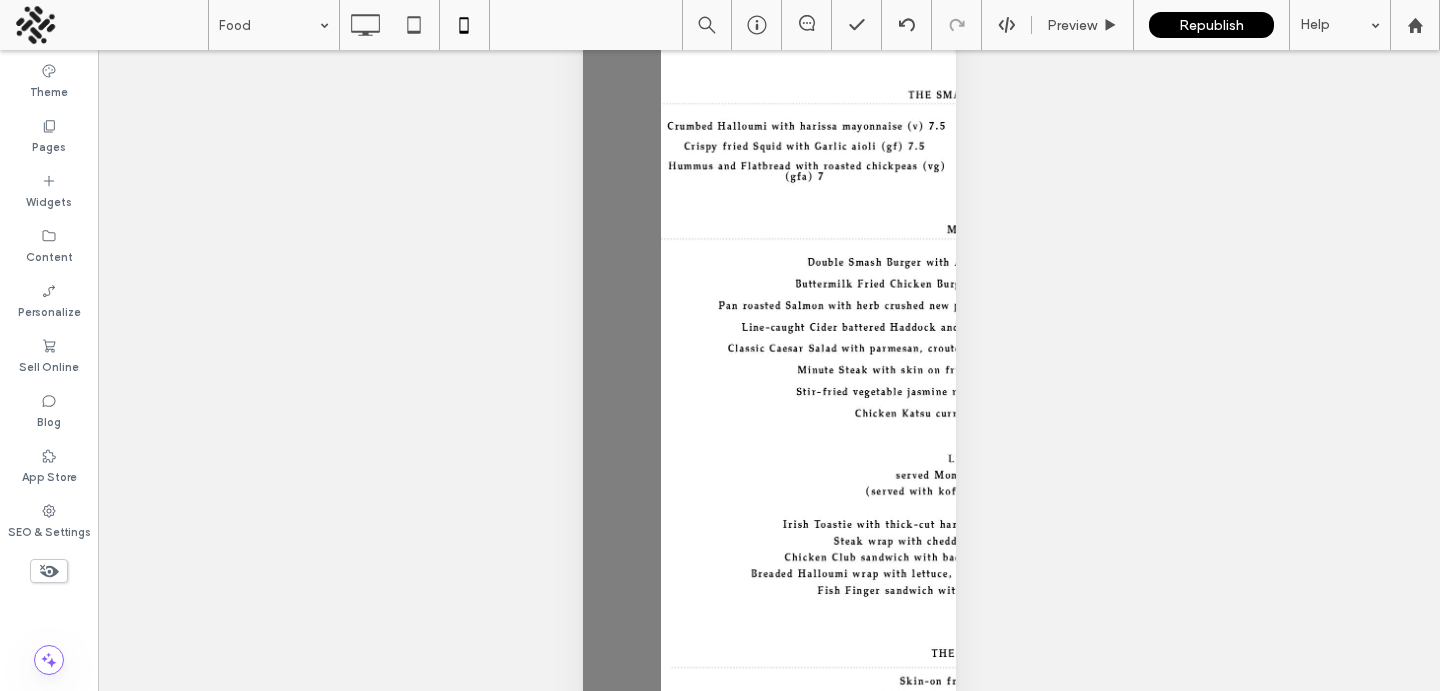 scroll, scrollTop: 136, scrollLeft: 0, axis: vertical 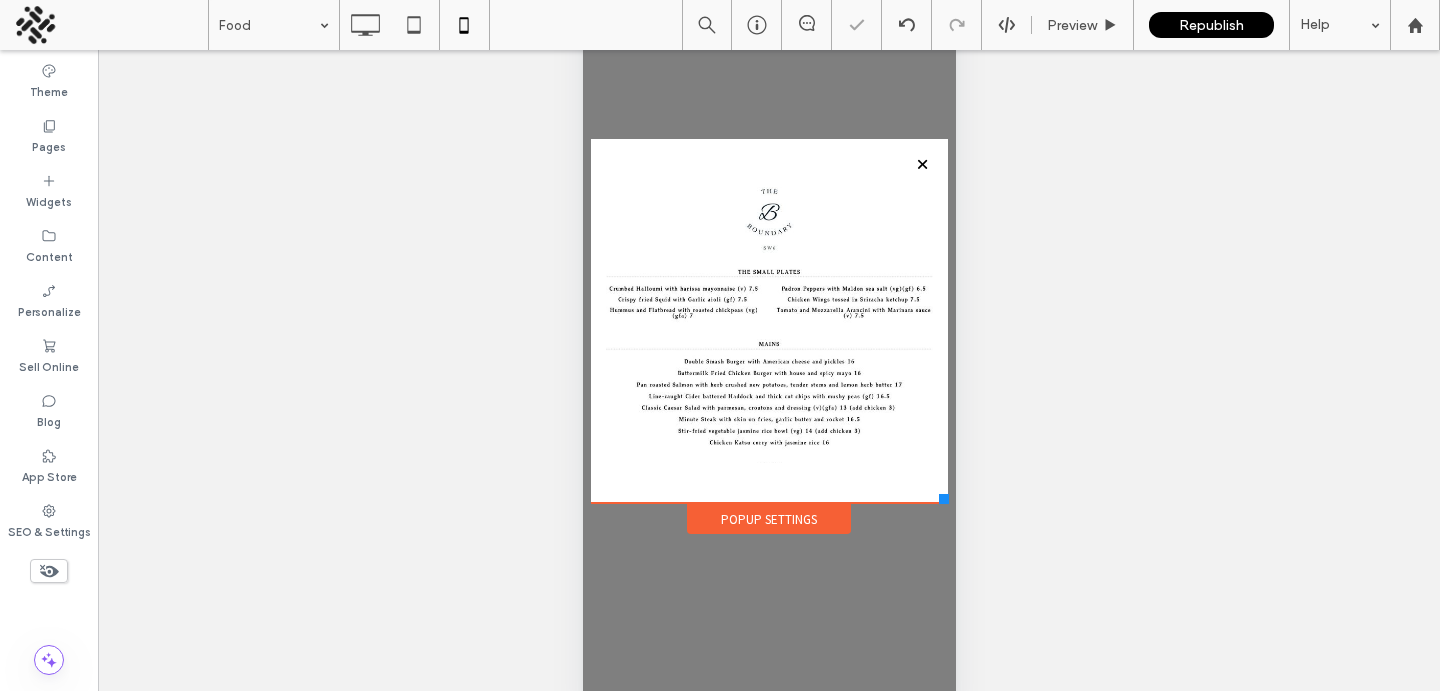 click on "Popup Settings" at bounding box center (768, 519) 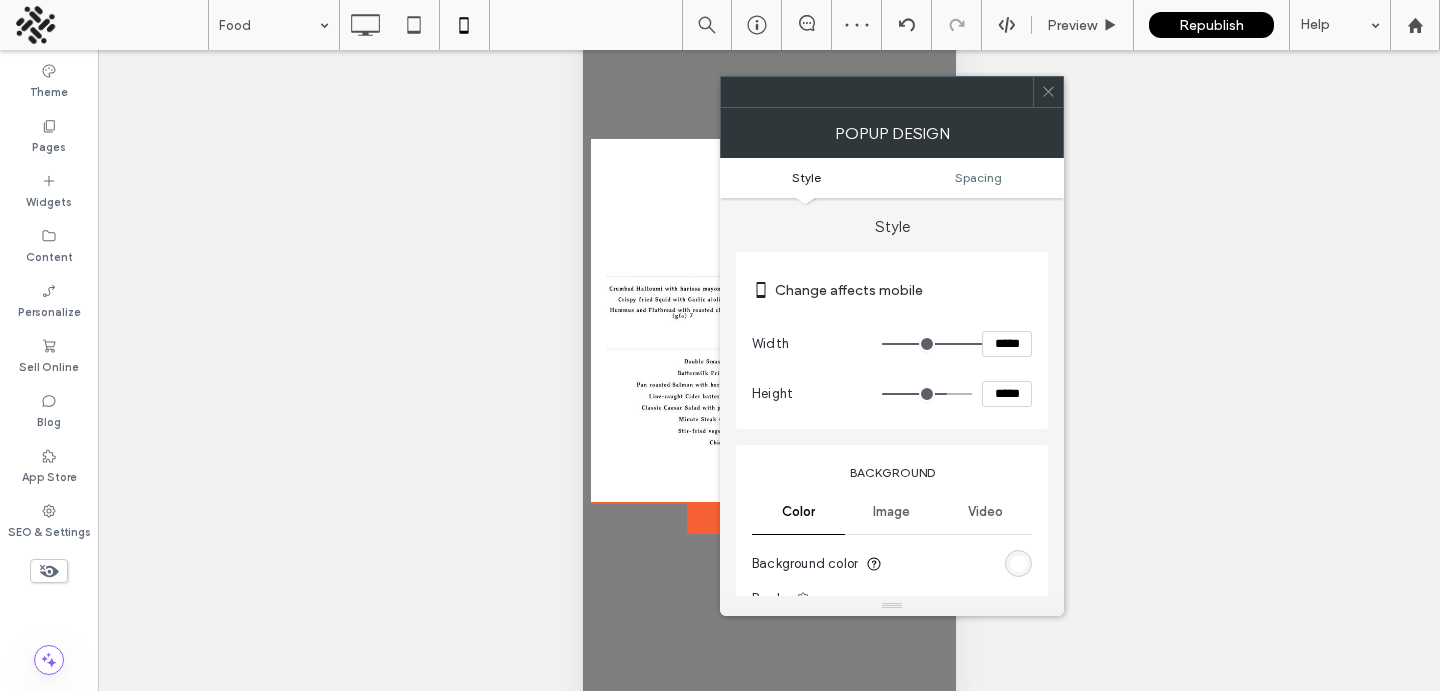 type on "***" 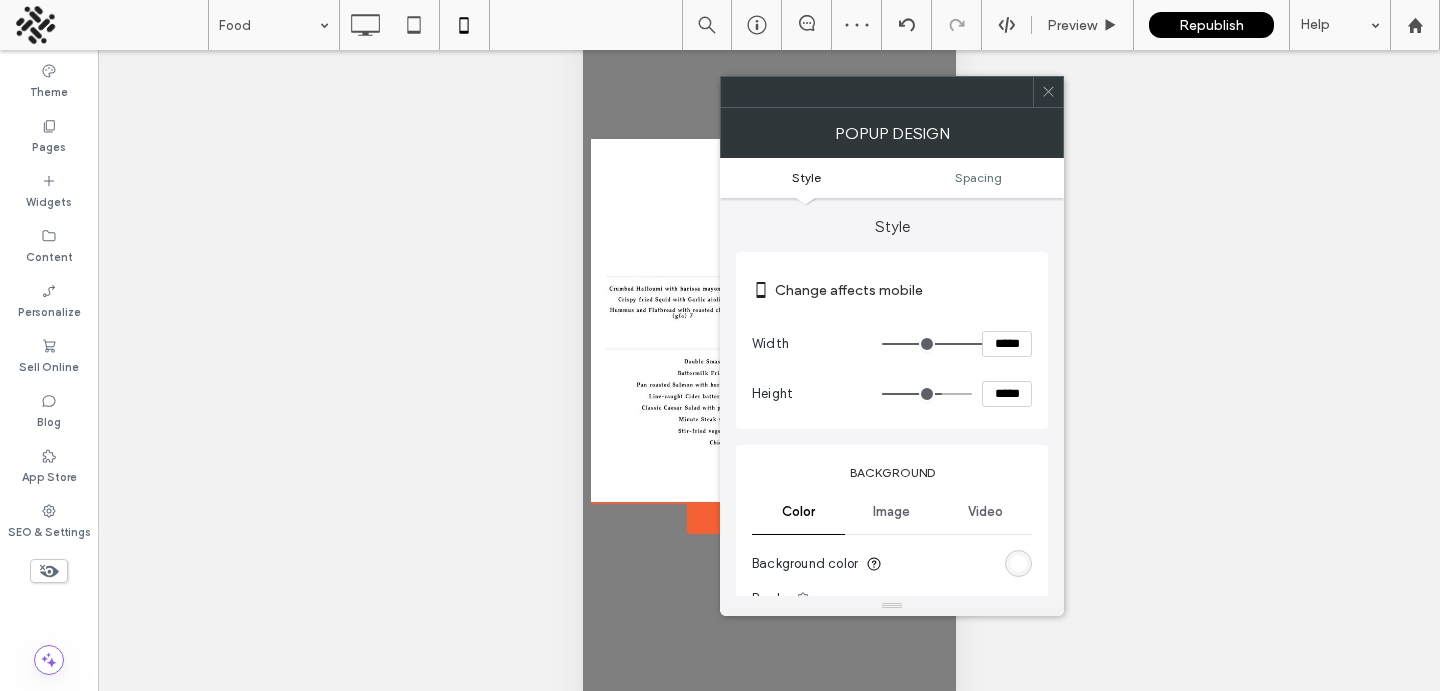 type on "***" 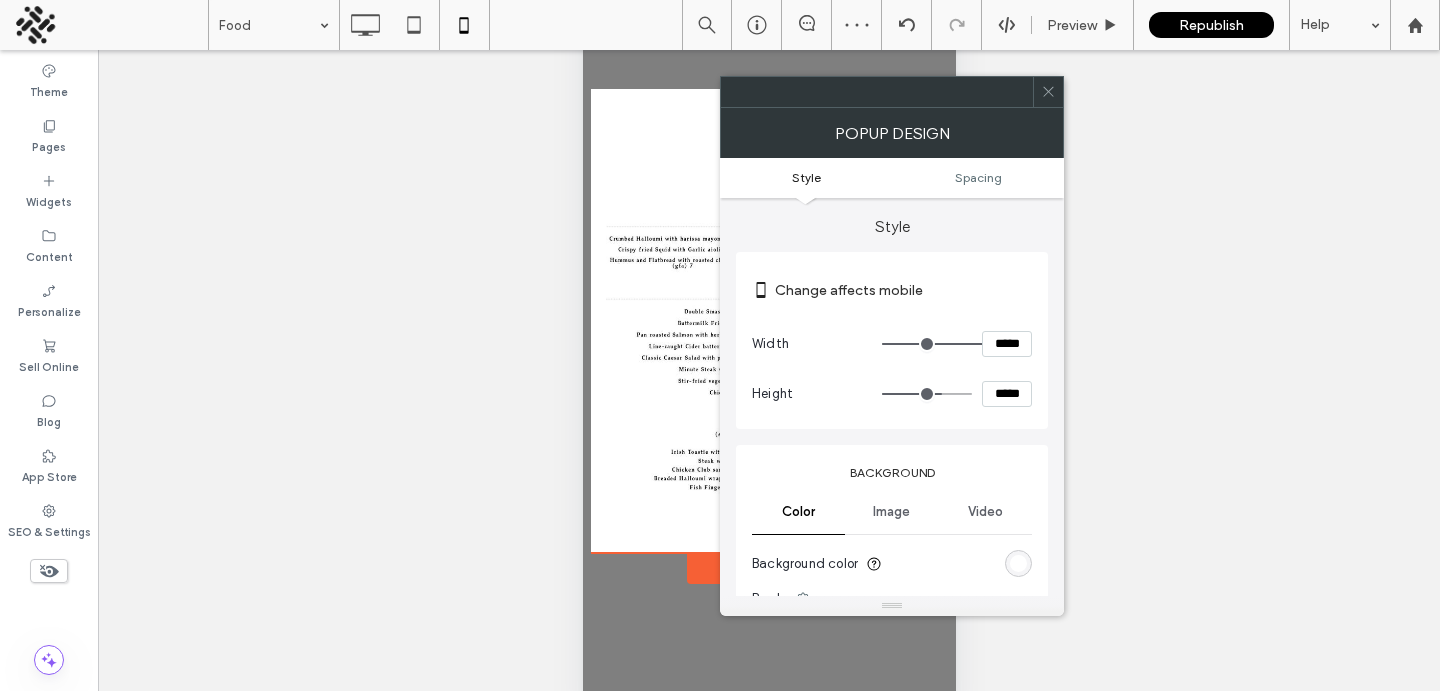 type on "***" 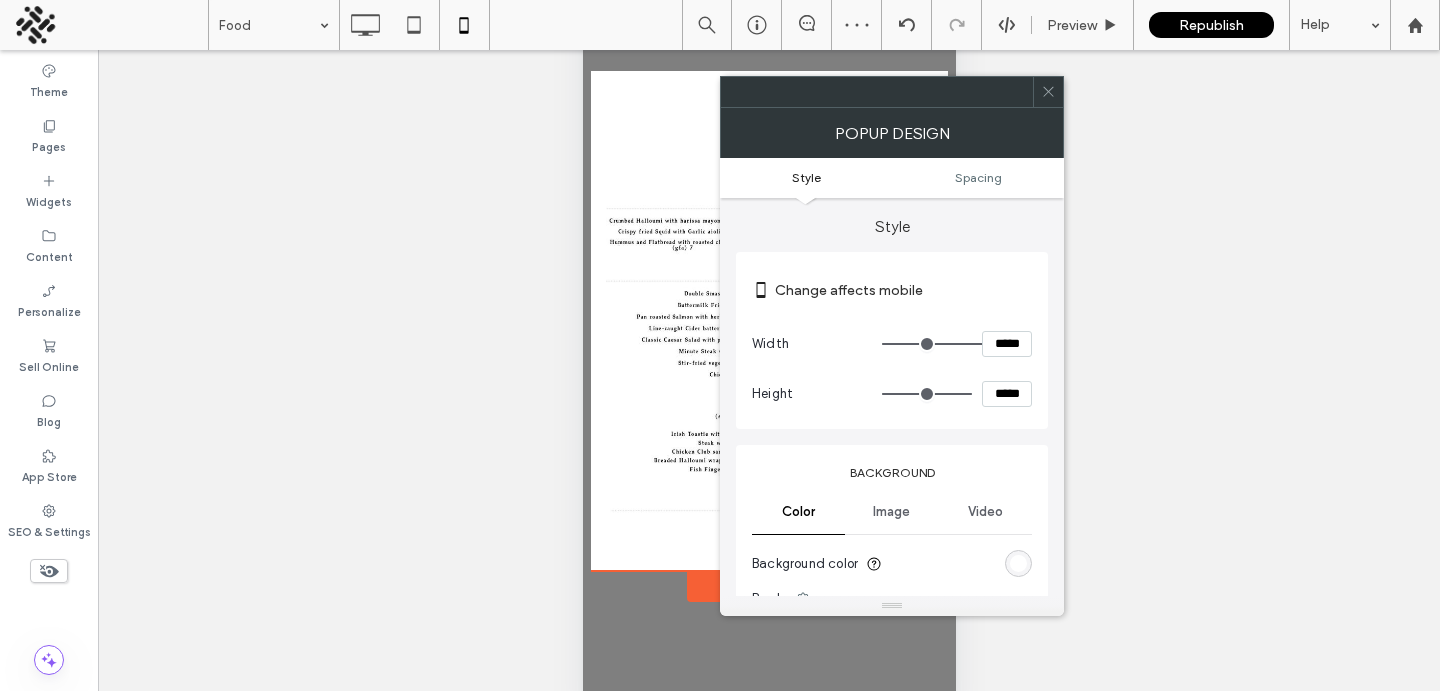 drag, startPoint x: 938, startPoint y: 392, endPoint x: 1002, endPoint y: 390, distance: 64.03124 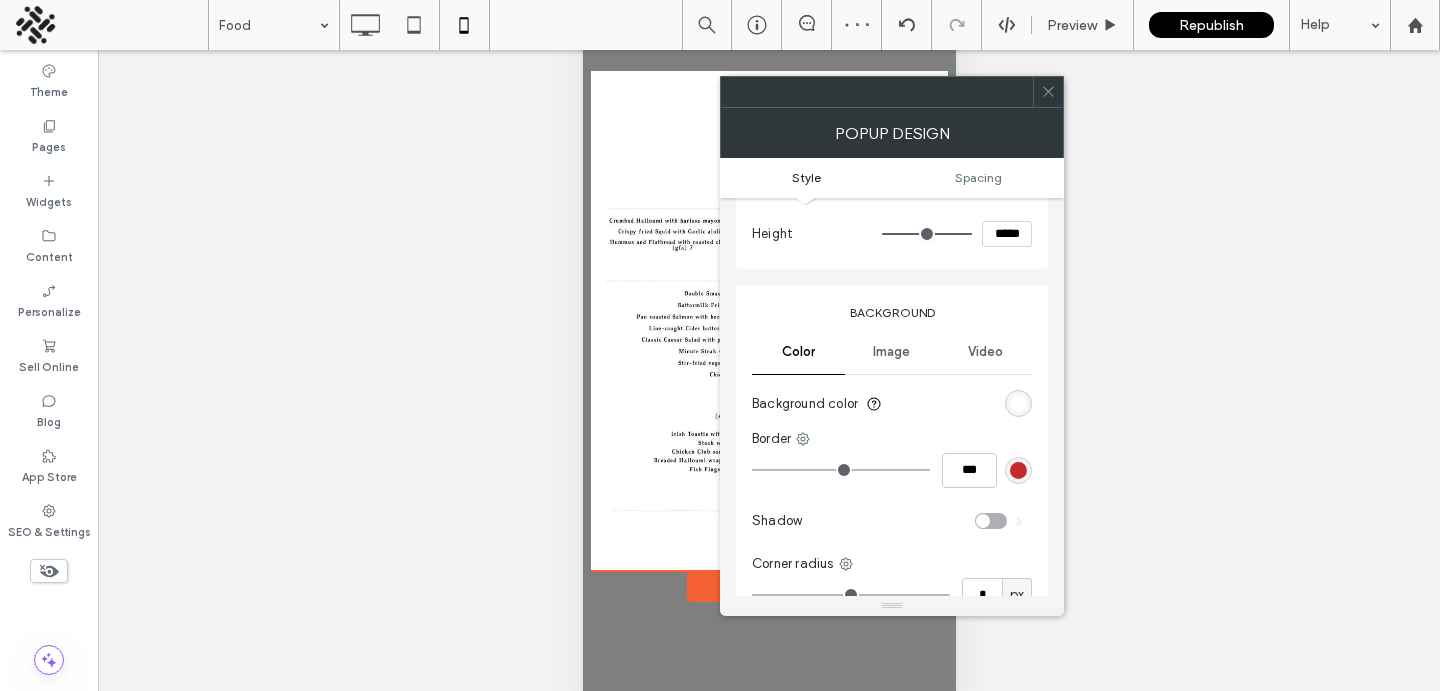 scroll, scrollTop: 0, scrollLeft: 0, axis: both 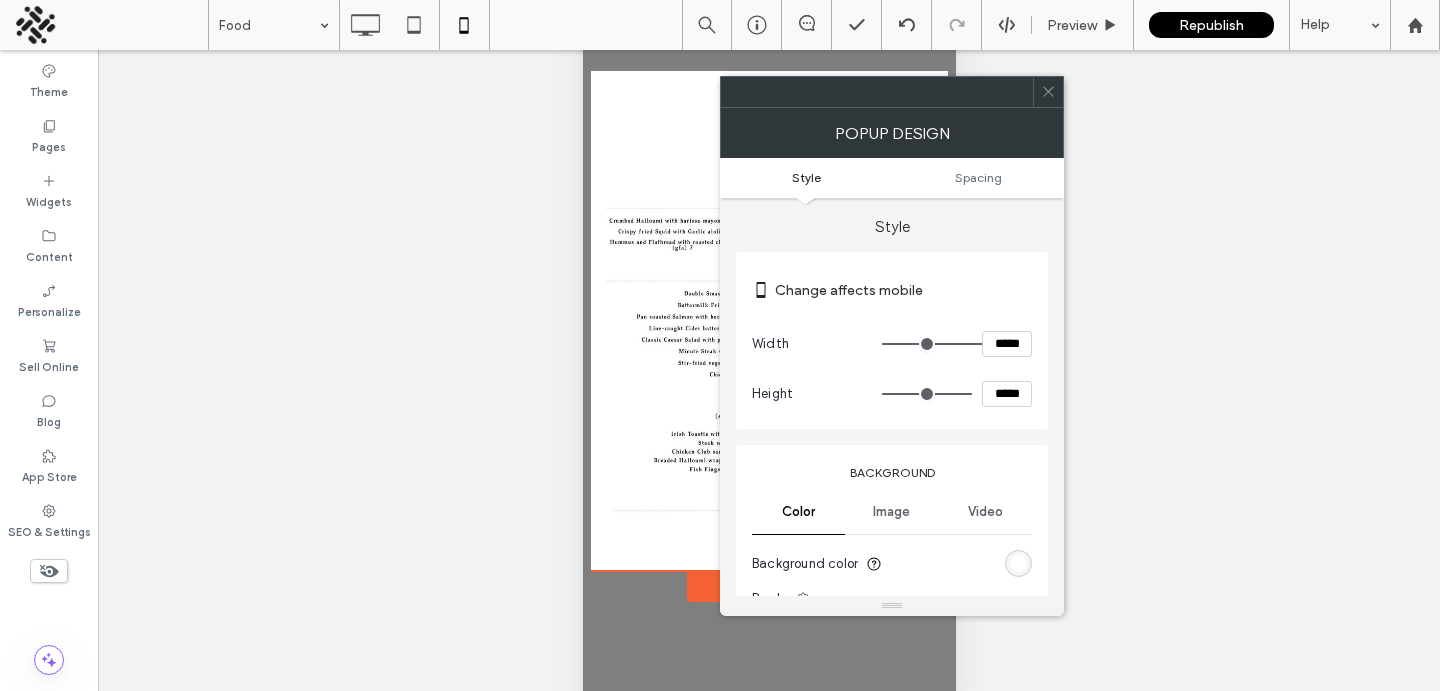 drag, startPoint x: 967, startPoint y: 339, endPoint x: 998, endPoint y: 339, distance: 31 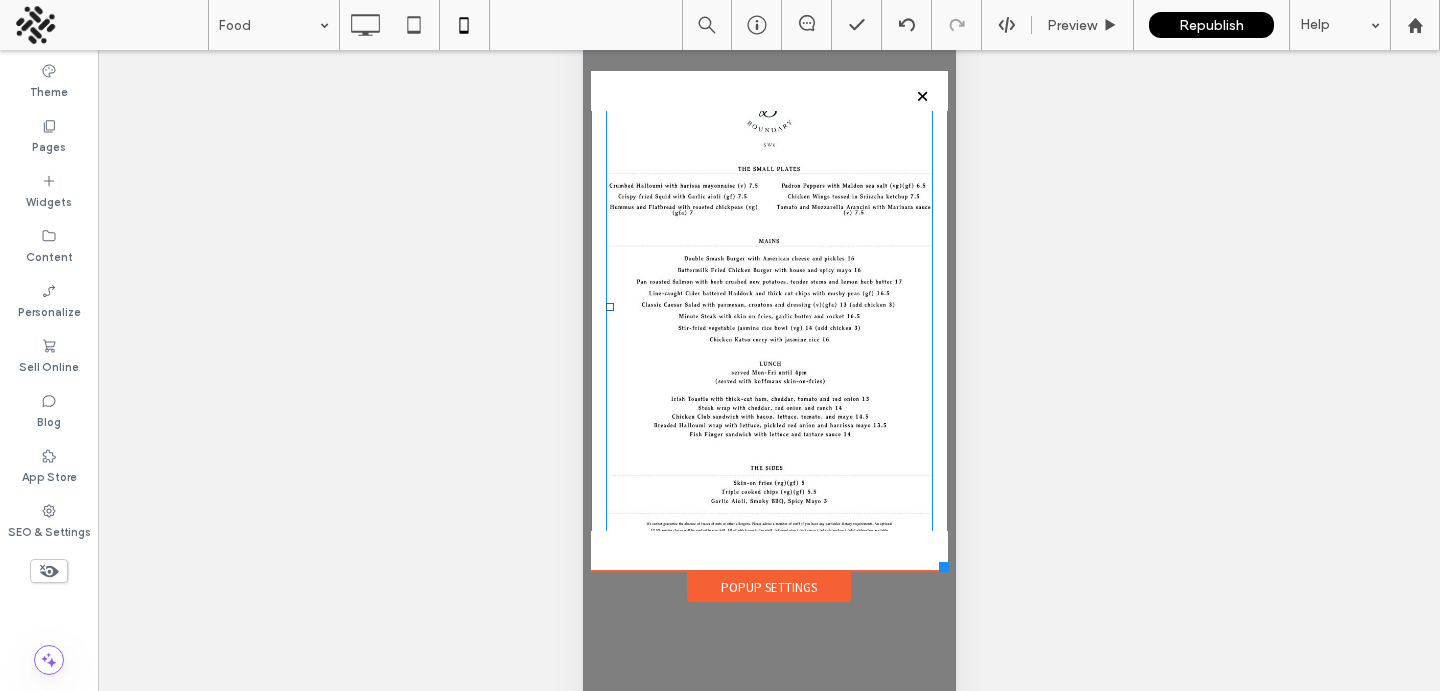 scroll, scrollTop: 0, scrollLeft: 0, axis: both 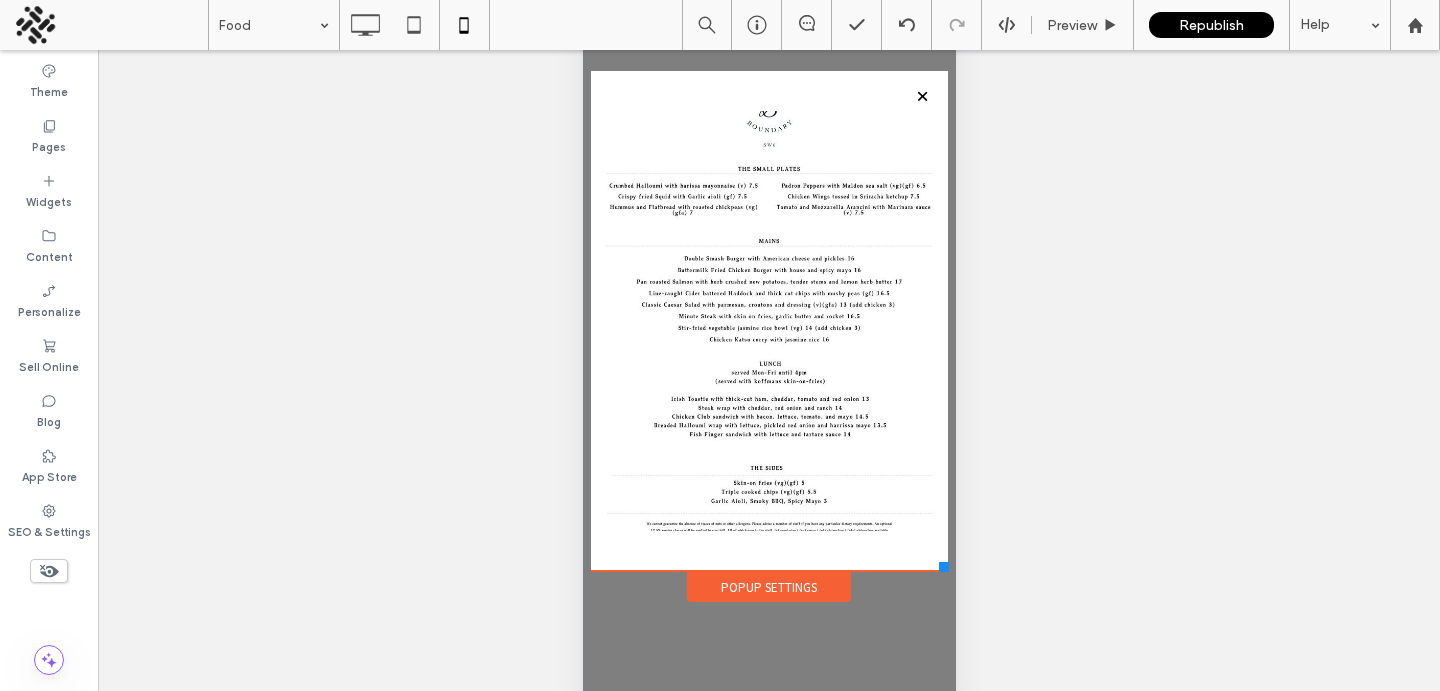 click on "Popup Settings" at bounding box center [768, 587] 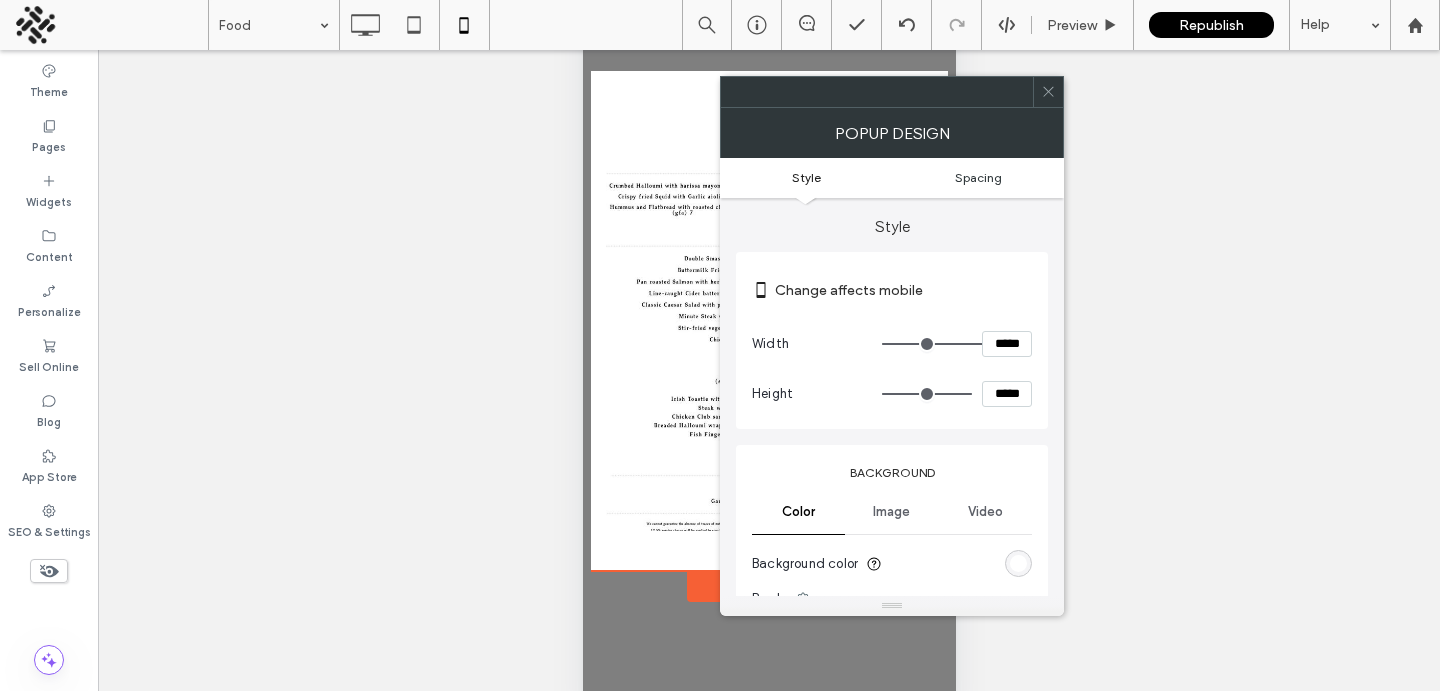 click on "Spacing" at bounding box center (978, 177) 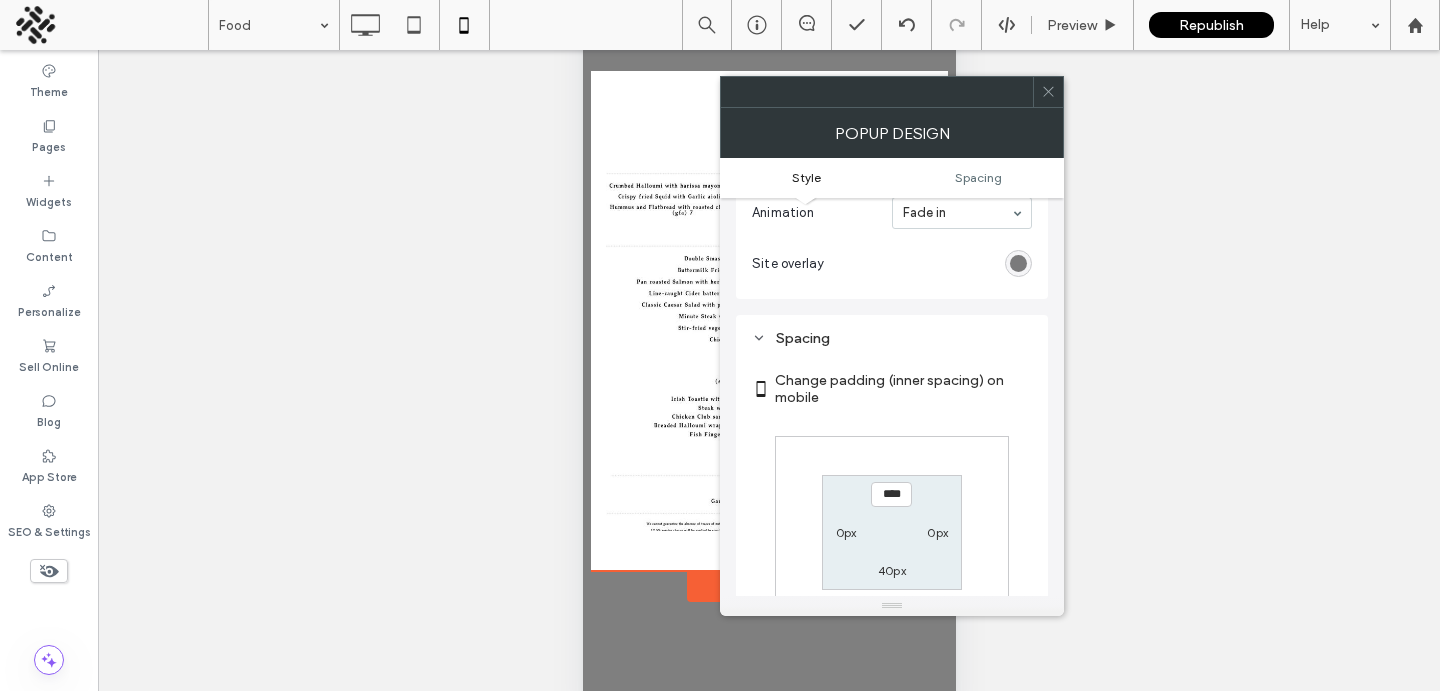 scroll, scrollTop: 716, scrollLeft: 0, axis: vertical 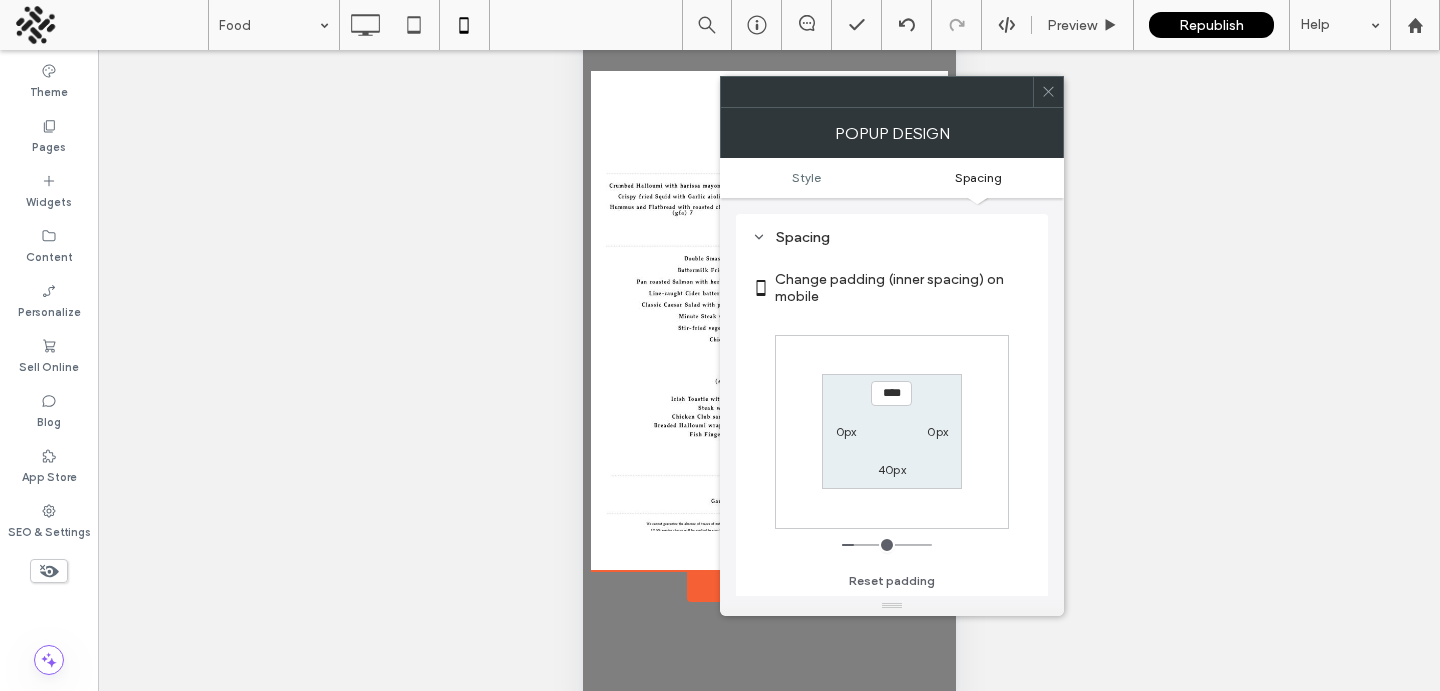 type on "*" 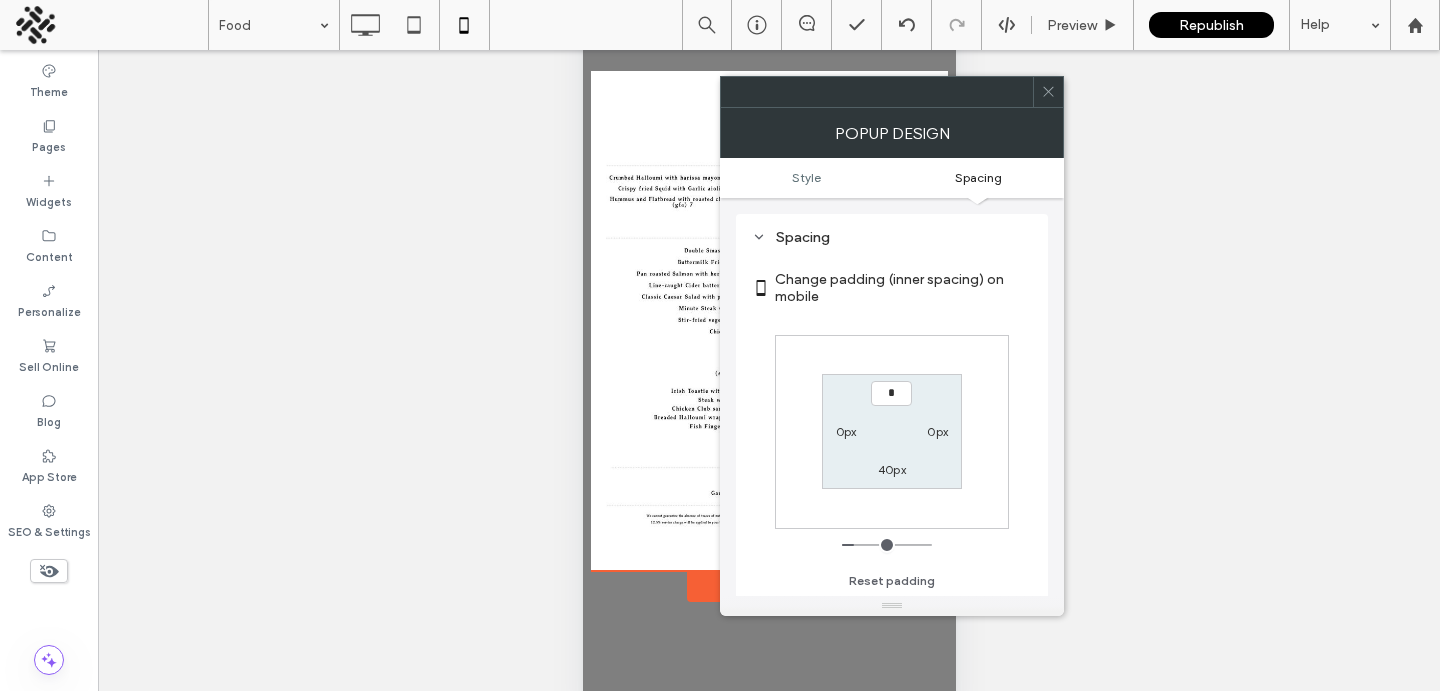 scroll, scrollTop: 0, scrollLeft: 0, axis: both 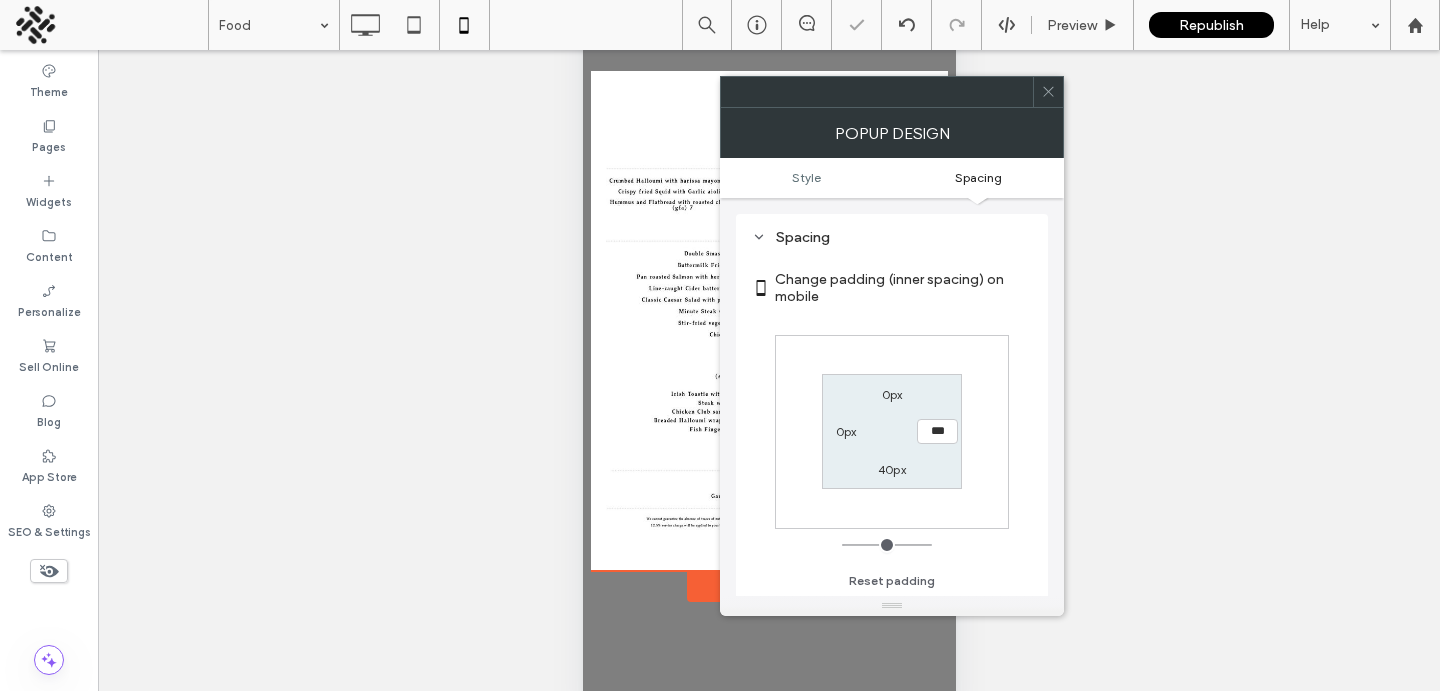 type on "**" 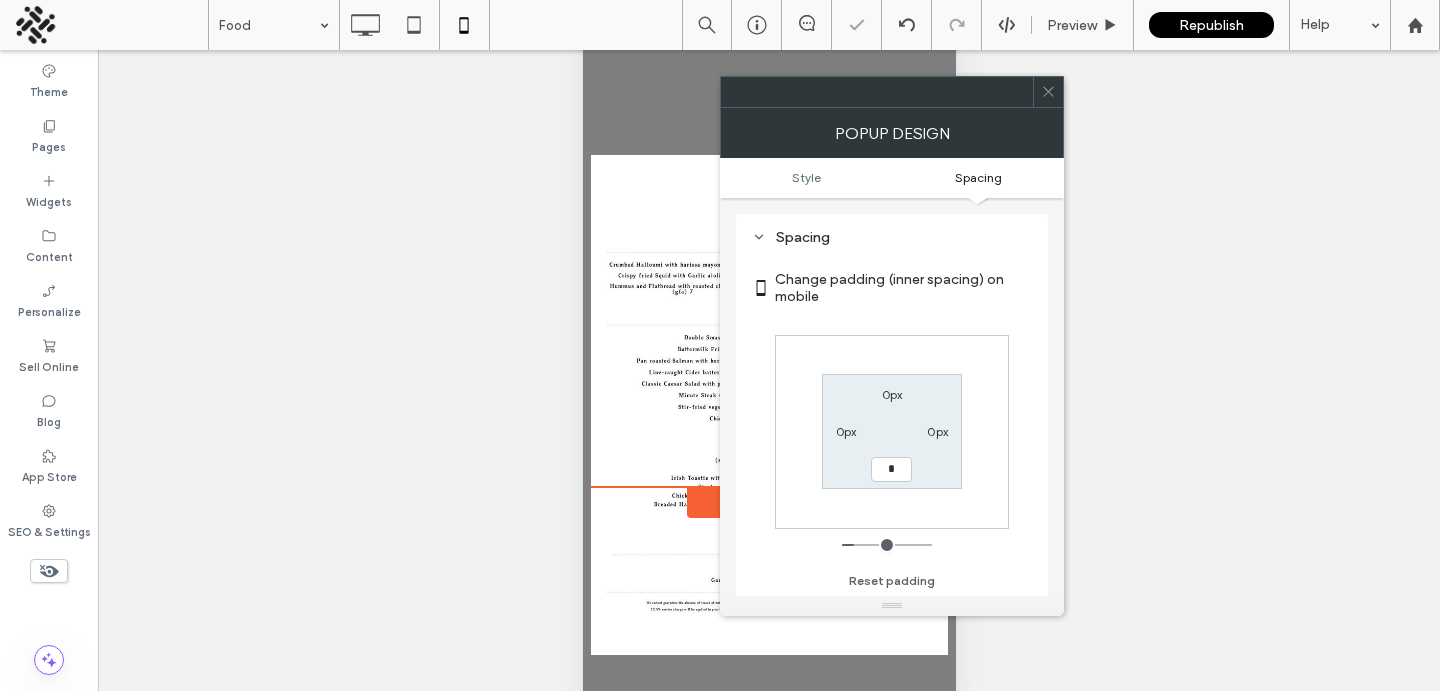 type on "*" 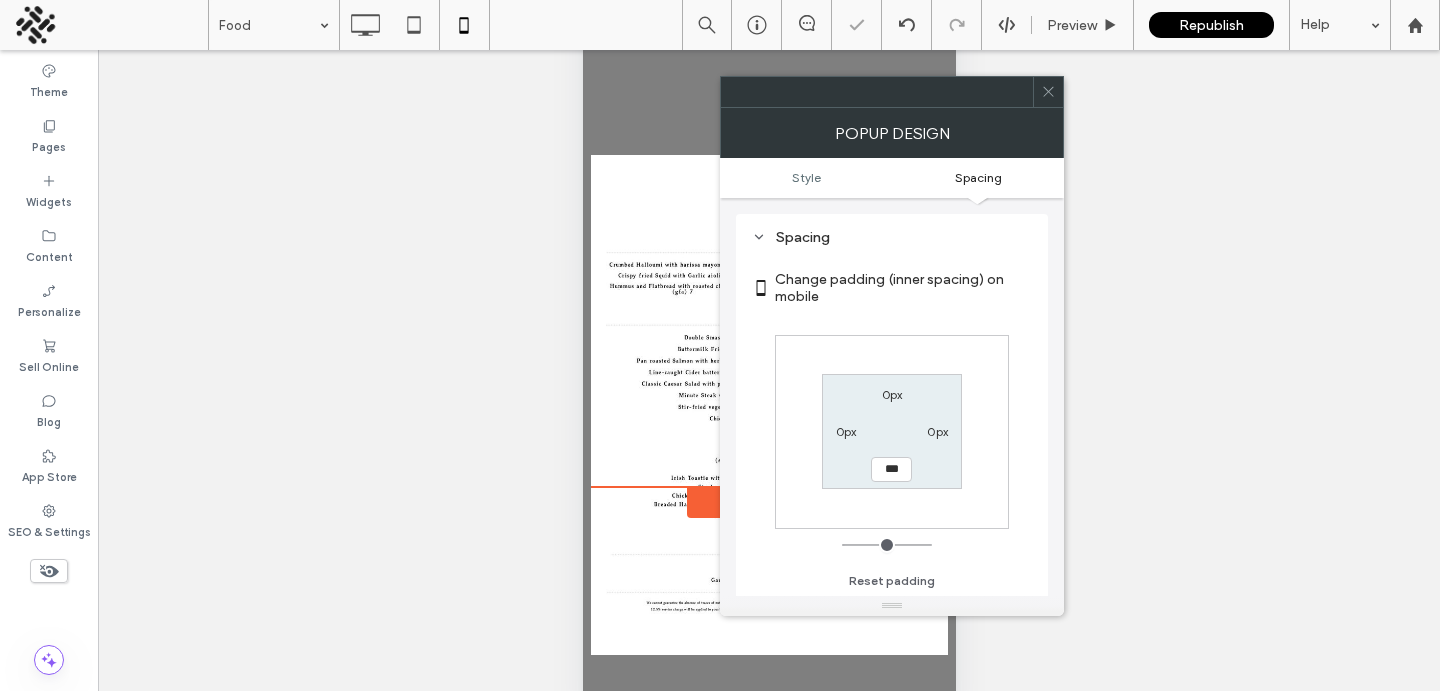 click at bounding box center (892, 92) 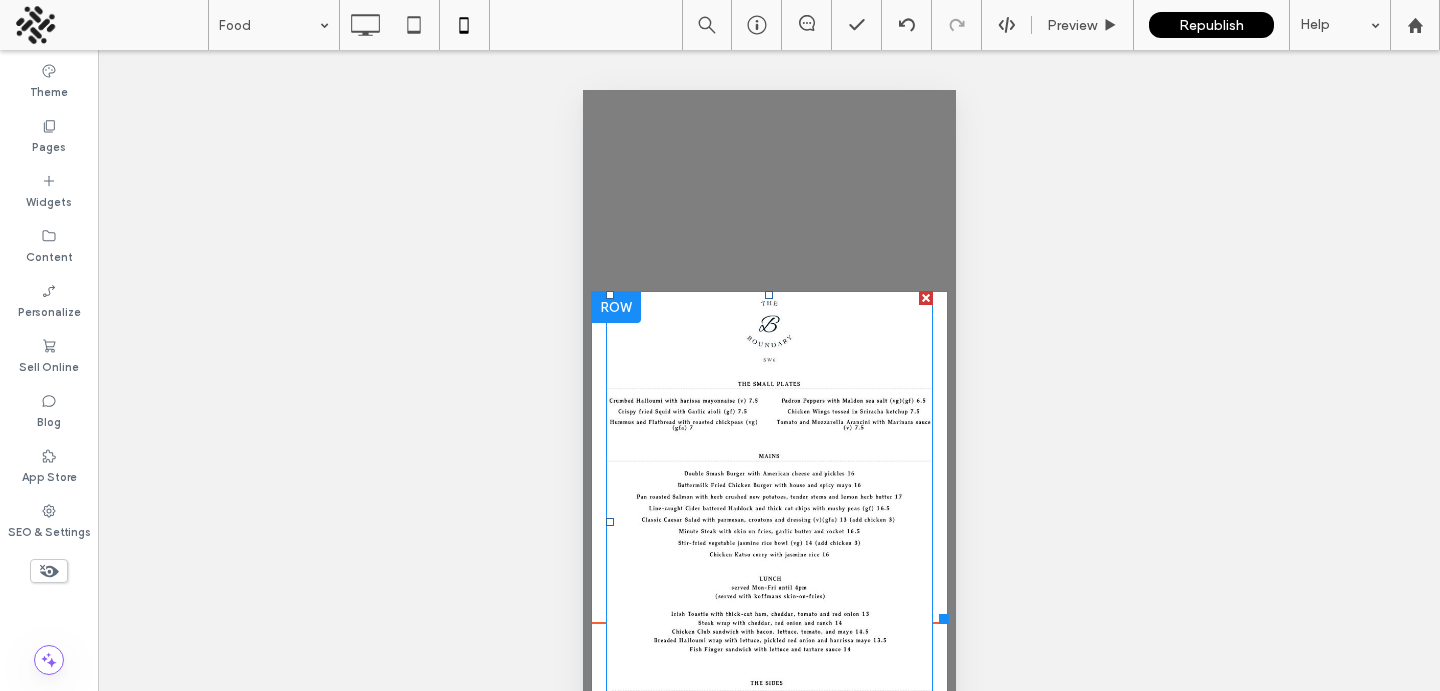 scroll, scrollTop: 136, scrollLeft: 0, axis: vertical 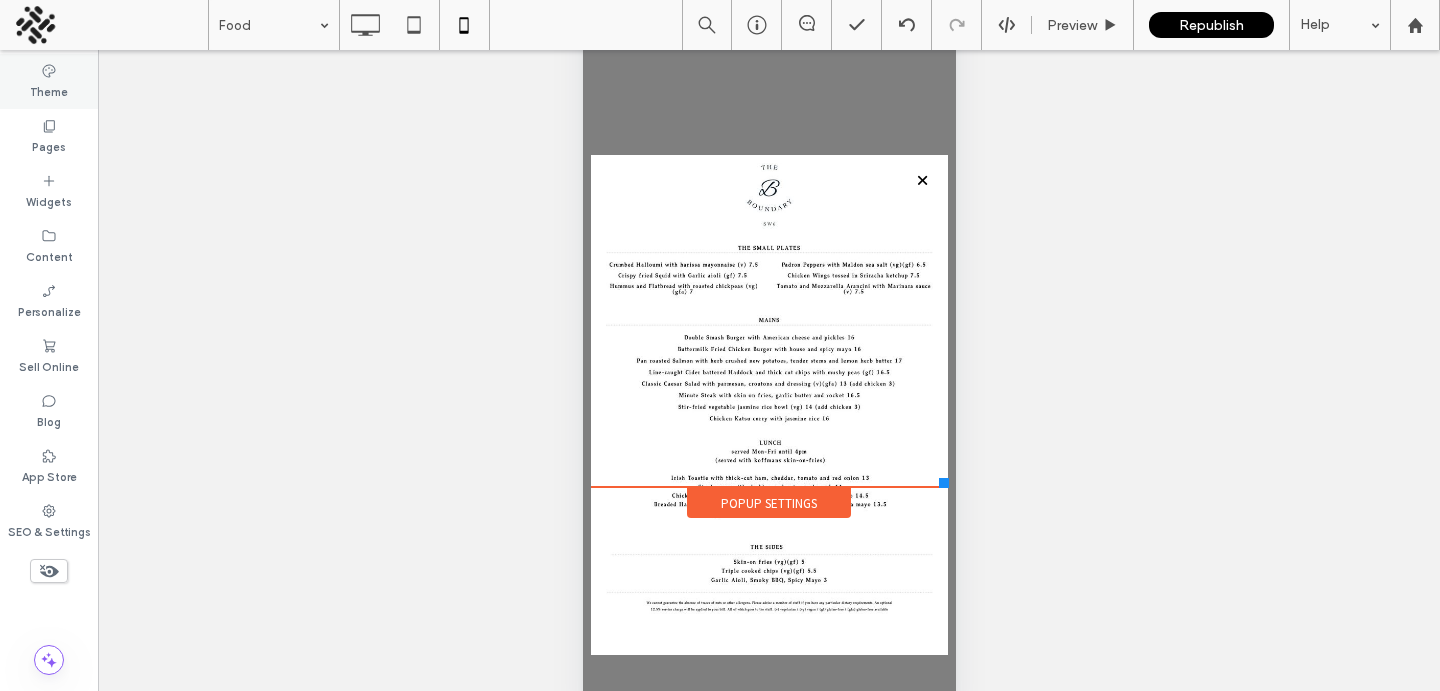 click on "Theme" at bounding box center [49, 90] 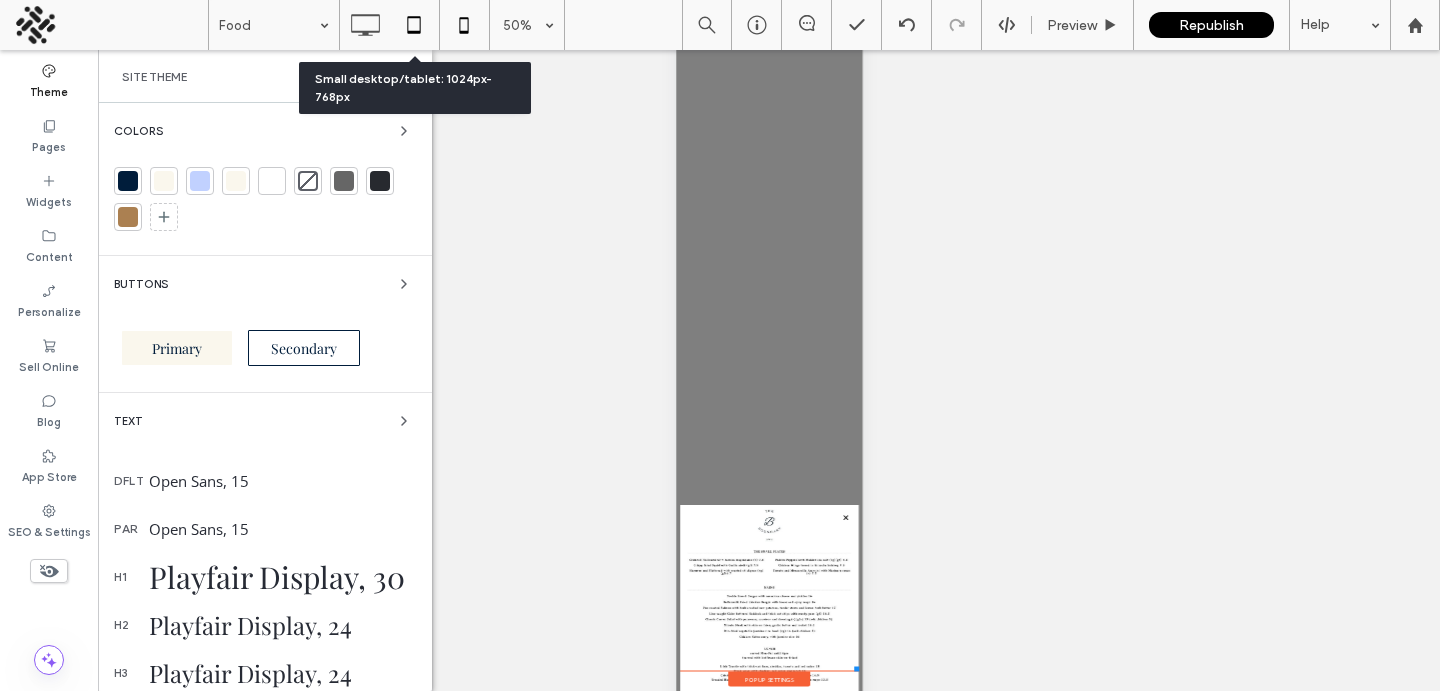 click 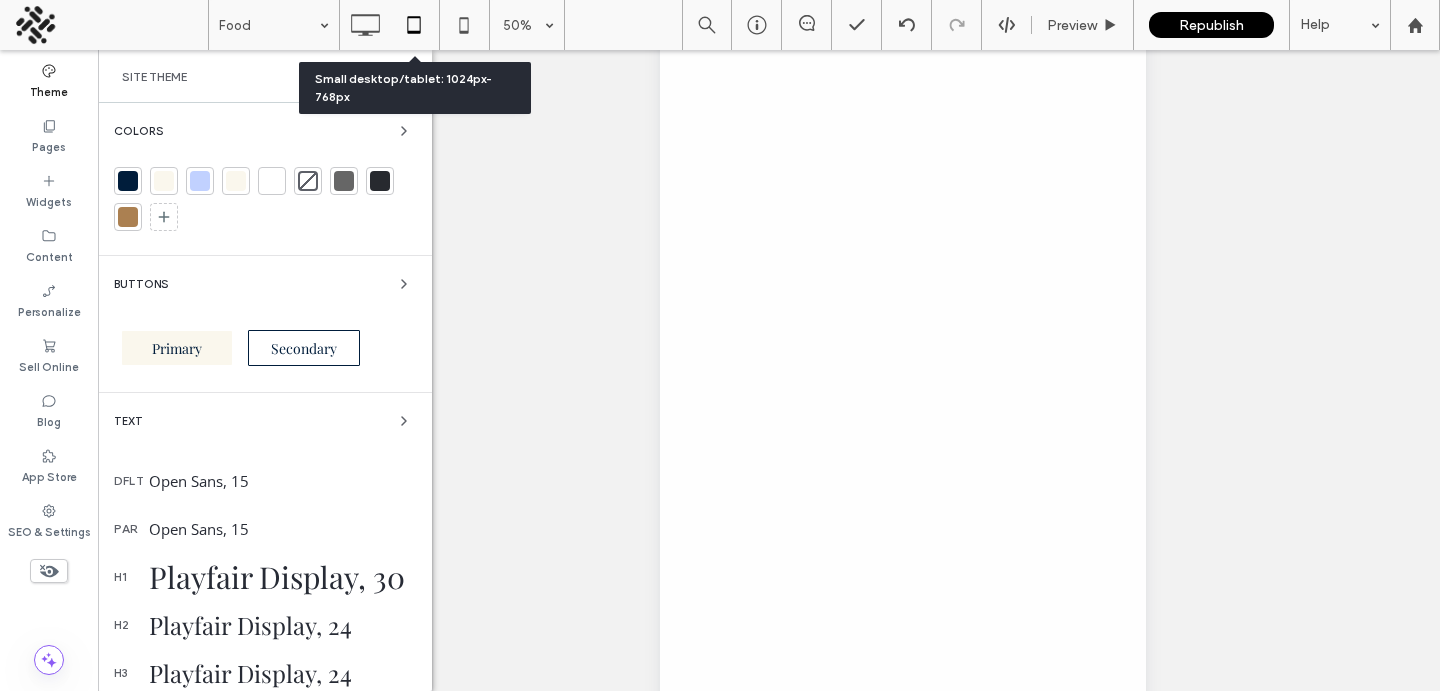 scroll, scrollTop: 0, scrollLeft: 0, axis: both 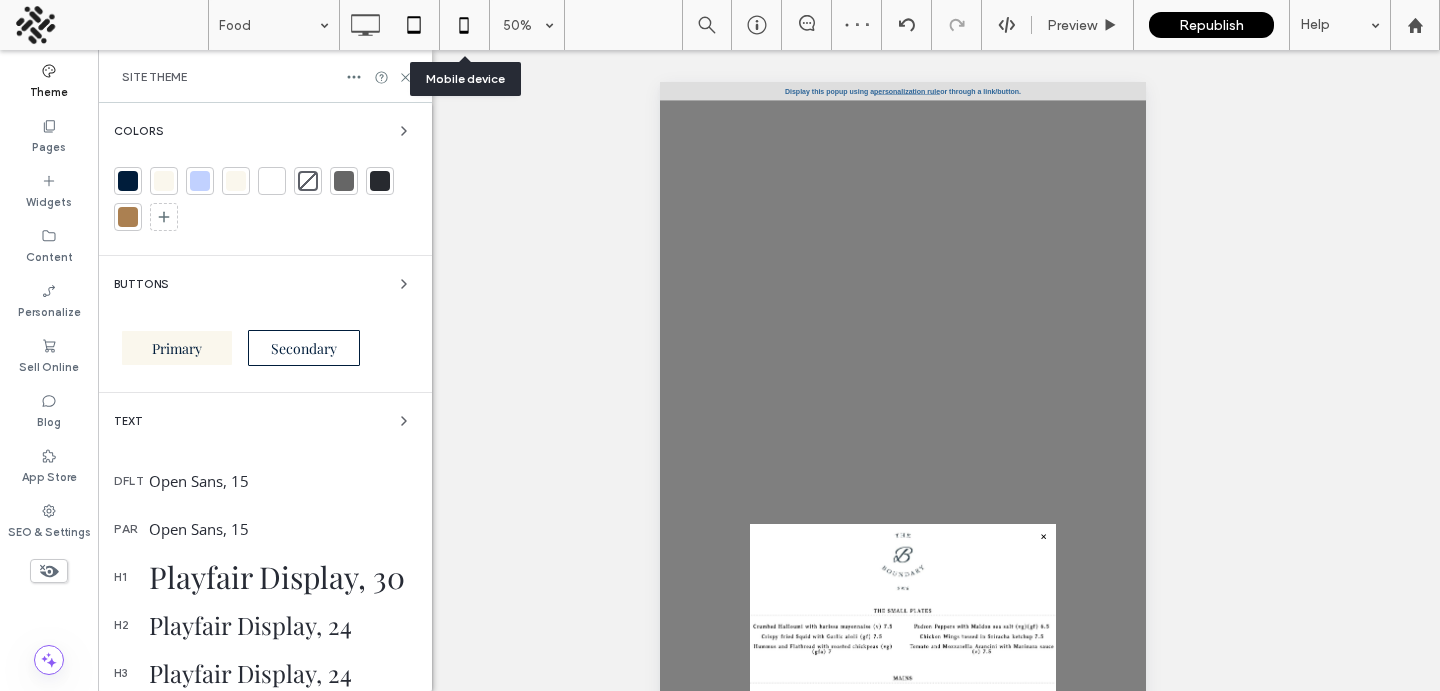 click 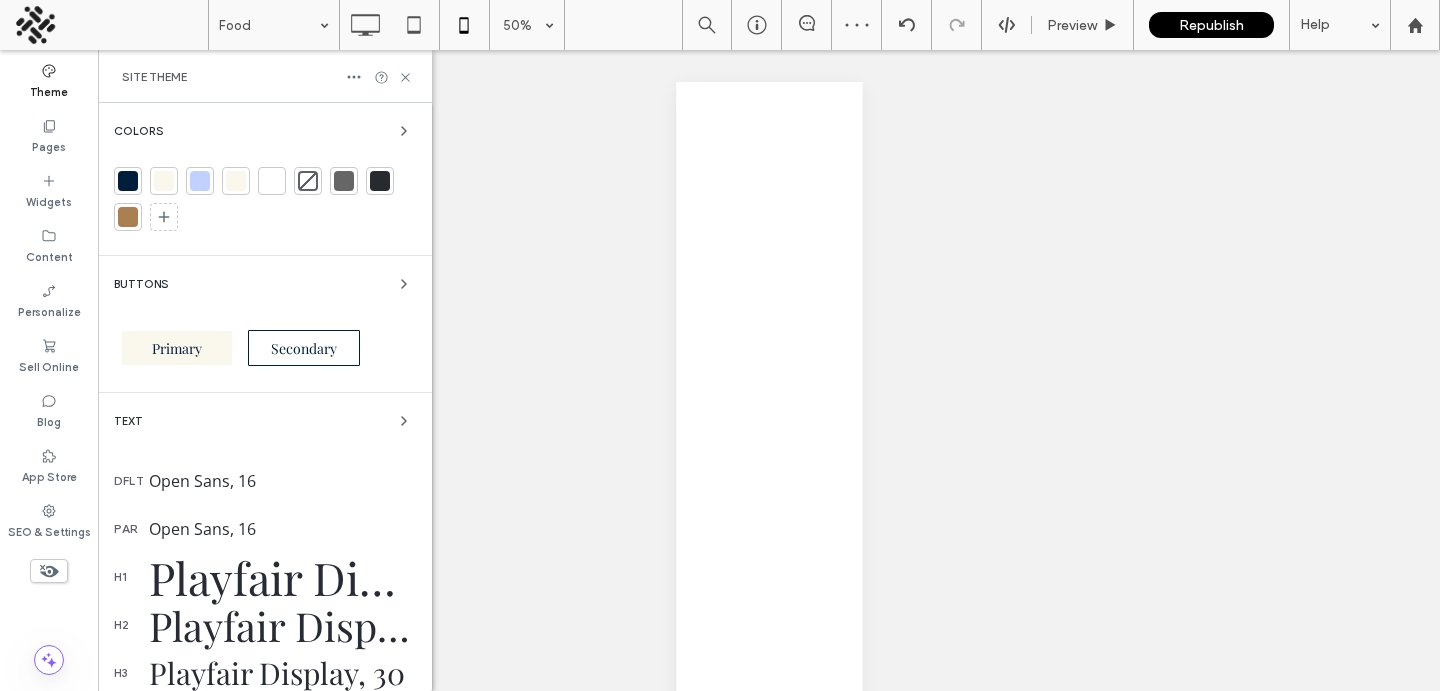 scroll, scrollTop: 0, scrollLeft: 0, axis: both 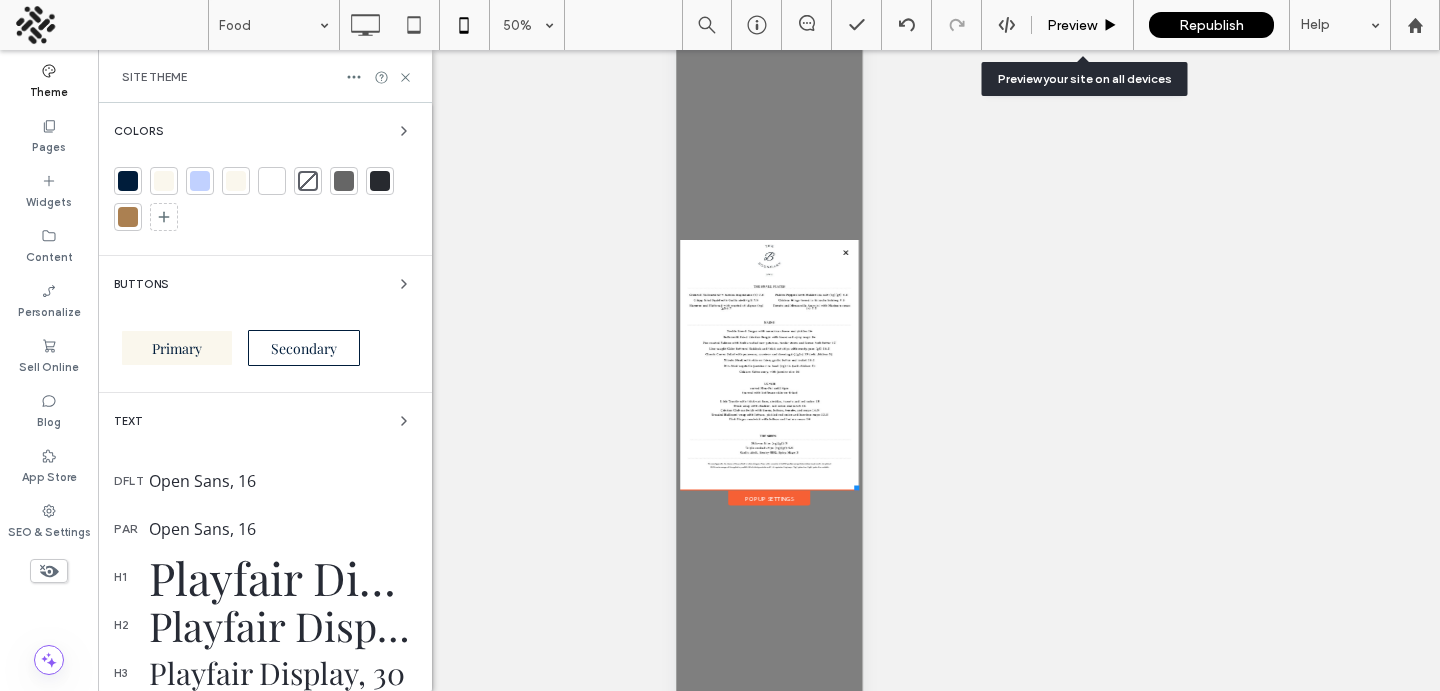 click on "Preview" at bounding box center (1072, 25) 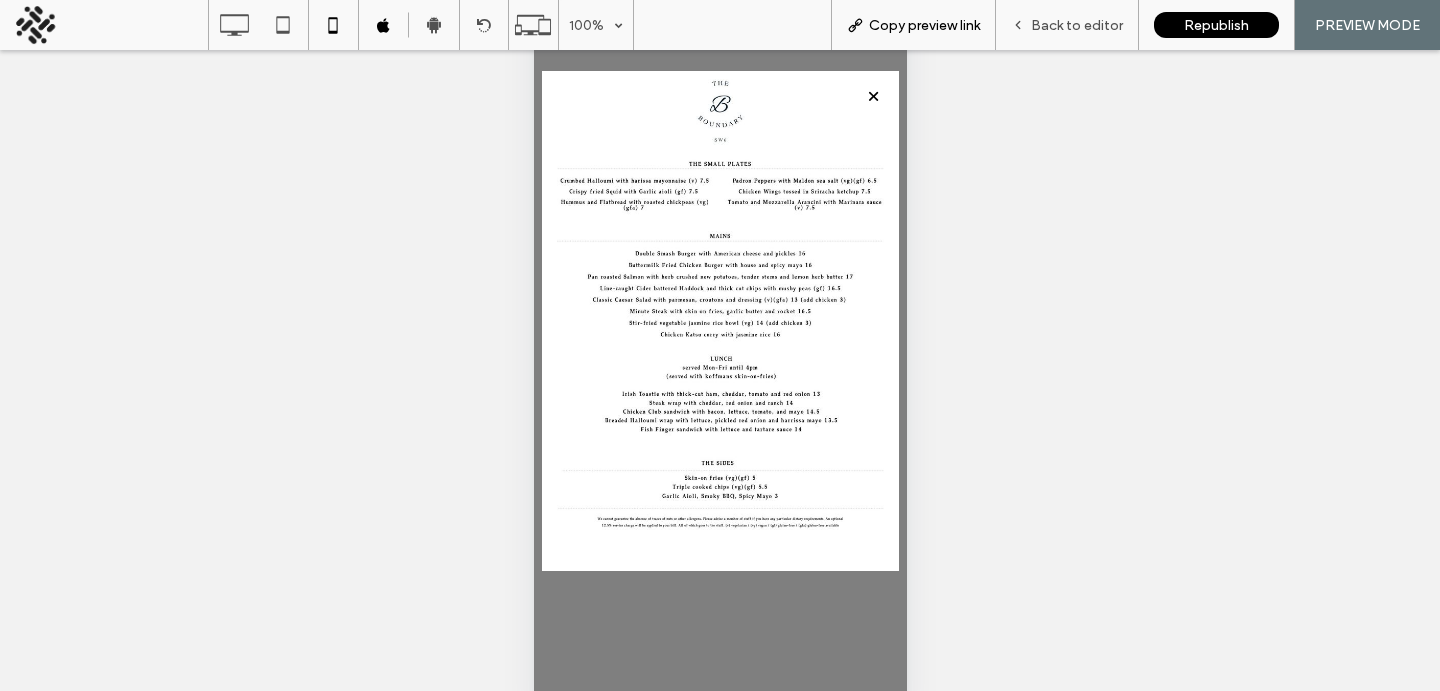 click on "Copy preview link" at bounding box center (913, 25) 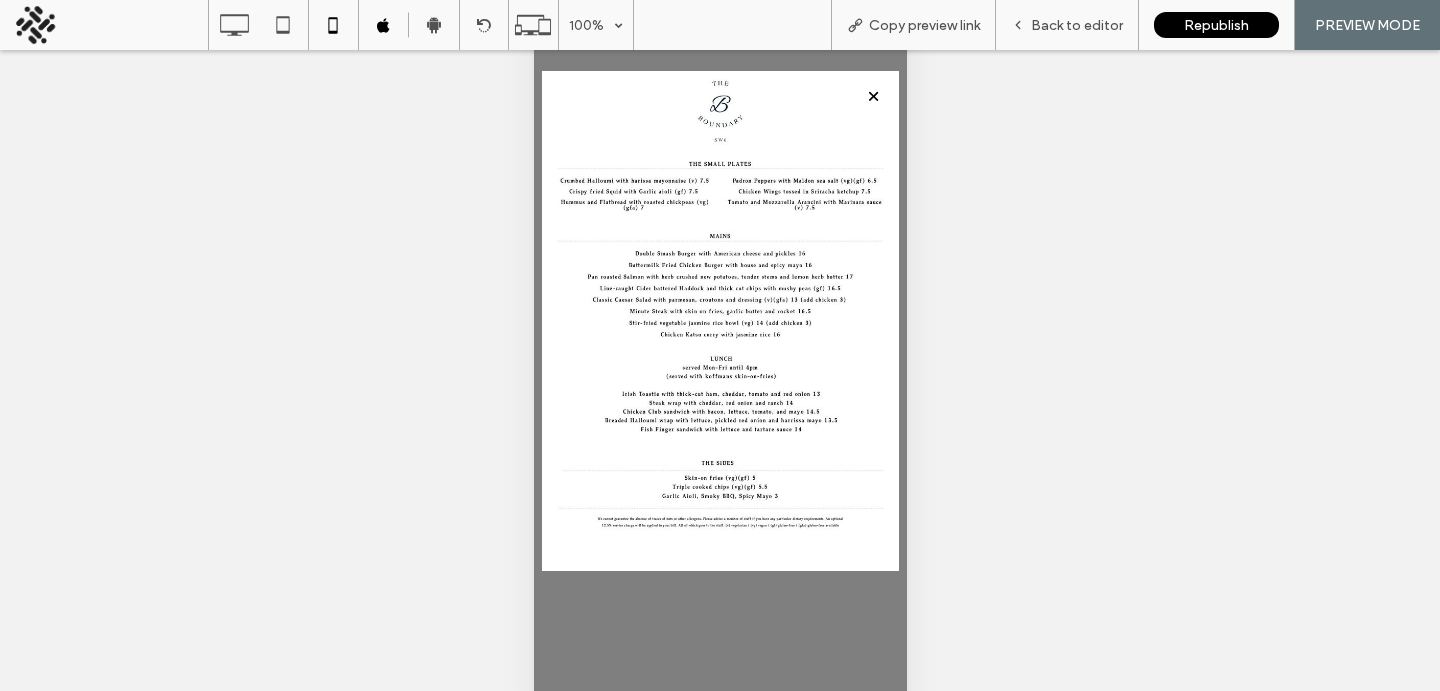 scroll, scrollTop: 88, scrollLeft: 0, axis: vertical 